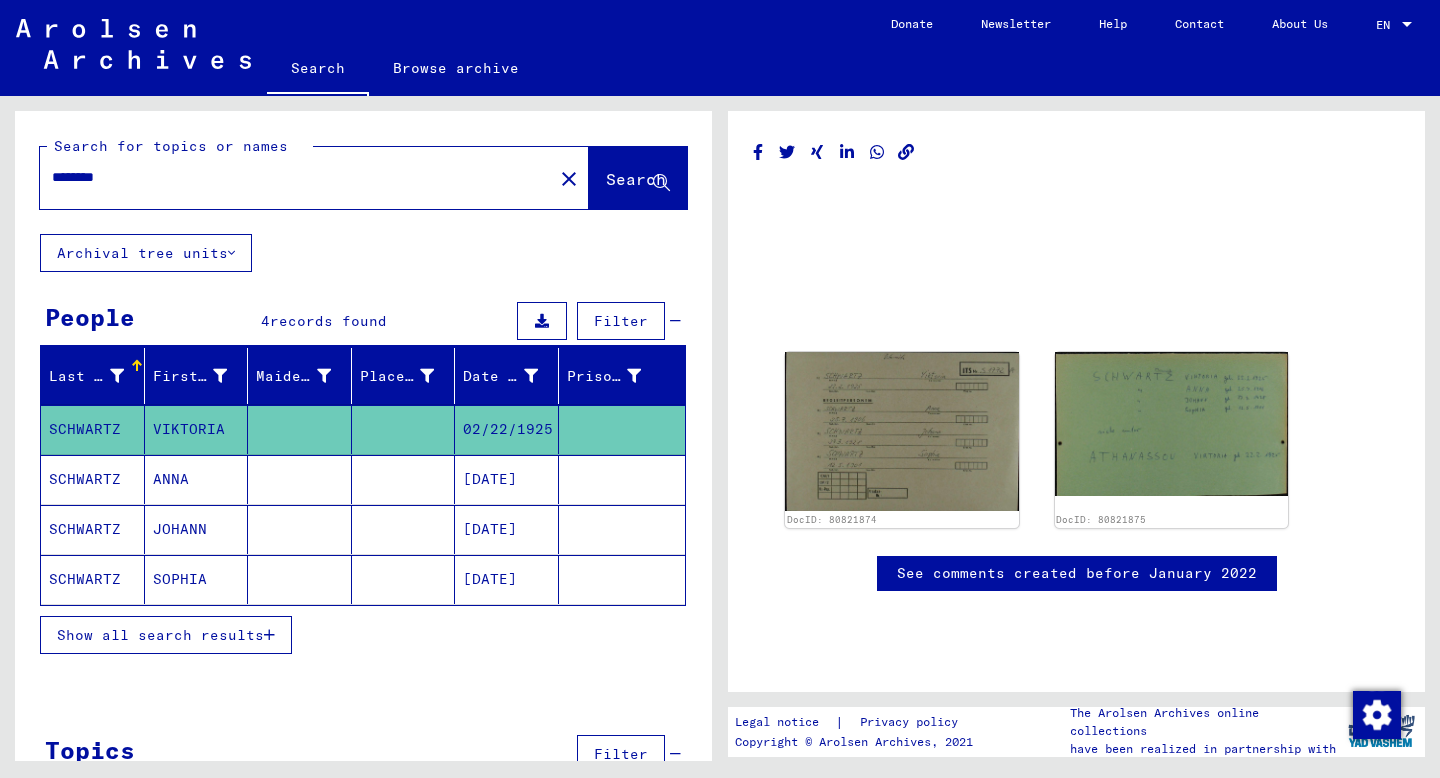 scroll, scrollTop: 0, scrollLeft: 0, axis: both 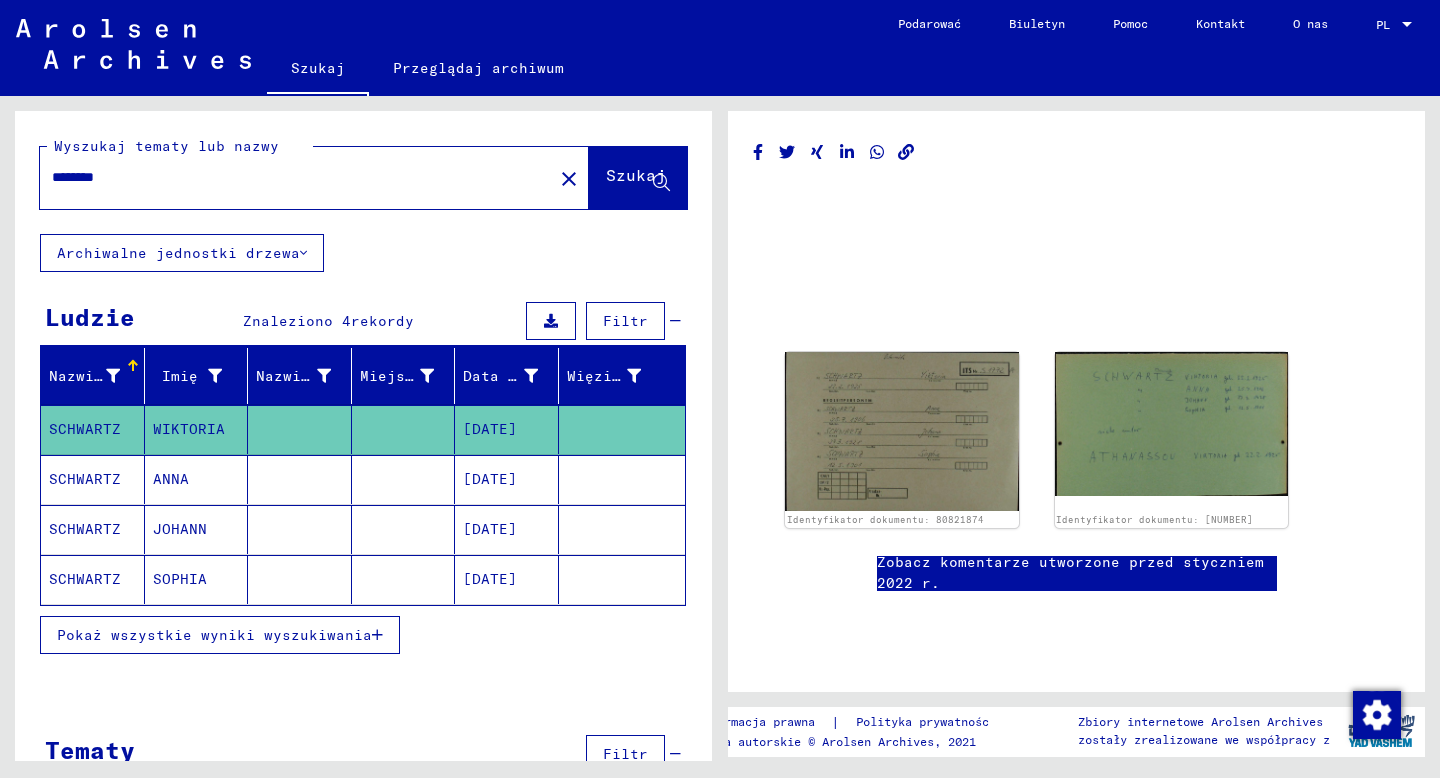 click on "********" at bounding box center (296, 177) 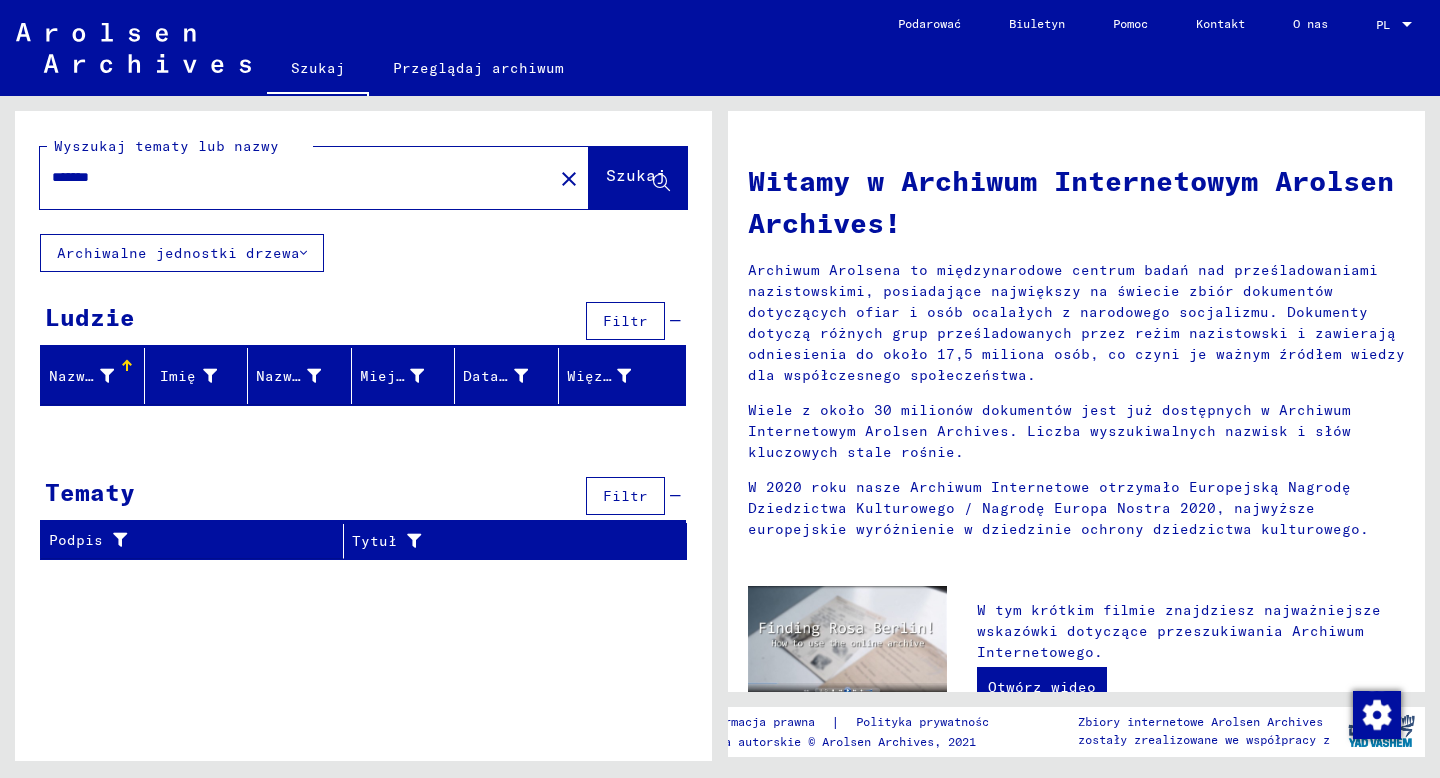 drag, startPoint x: 158, startPoint y: 181, endPoint x: 23, endPoint y: 178, distance: 135.03333 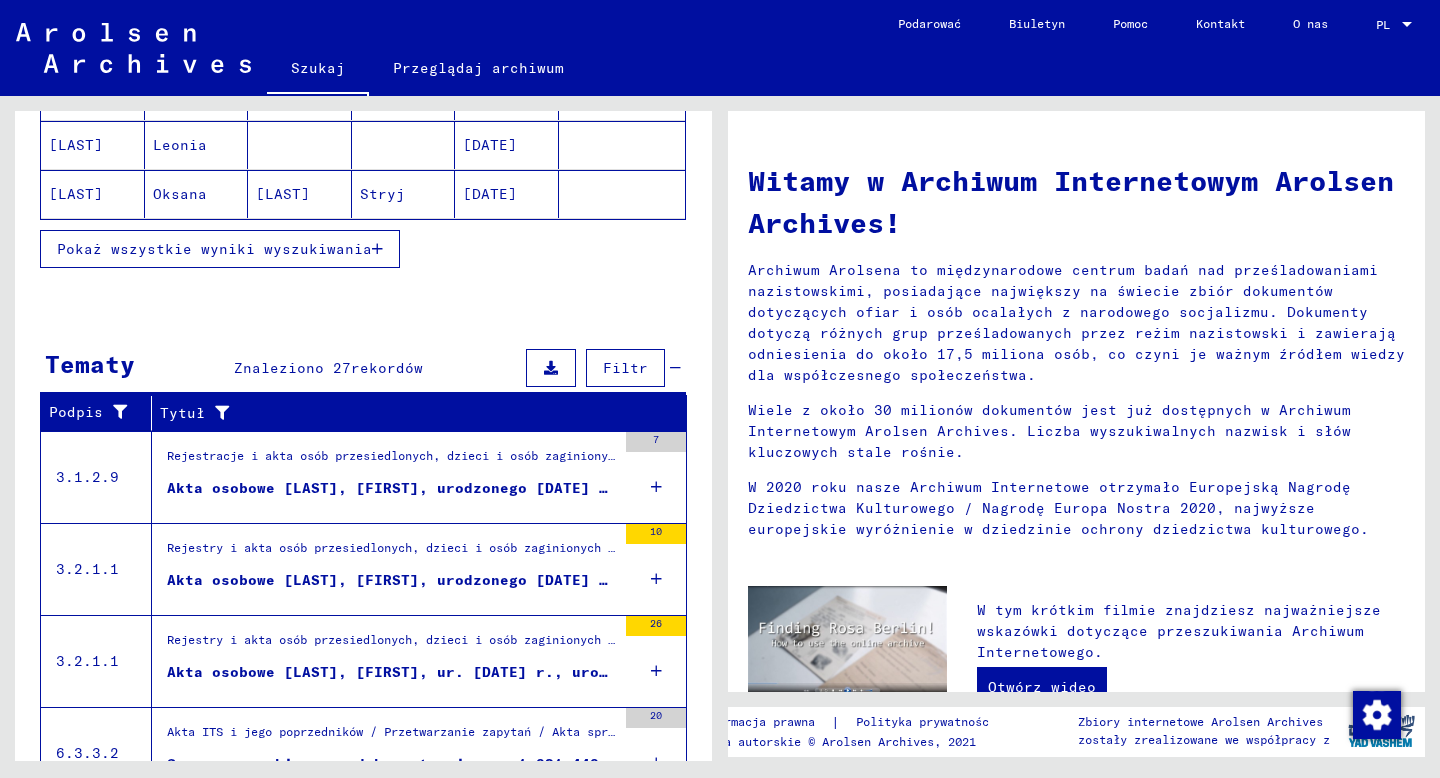 scroll, scrollTop: 0, scrollLeft: 0, axis: both 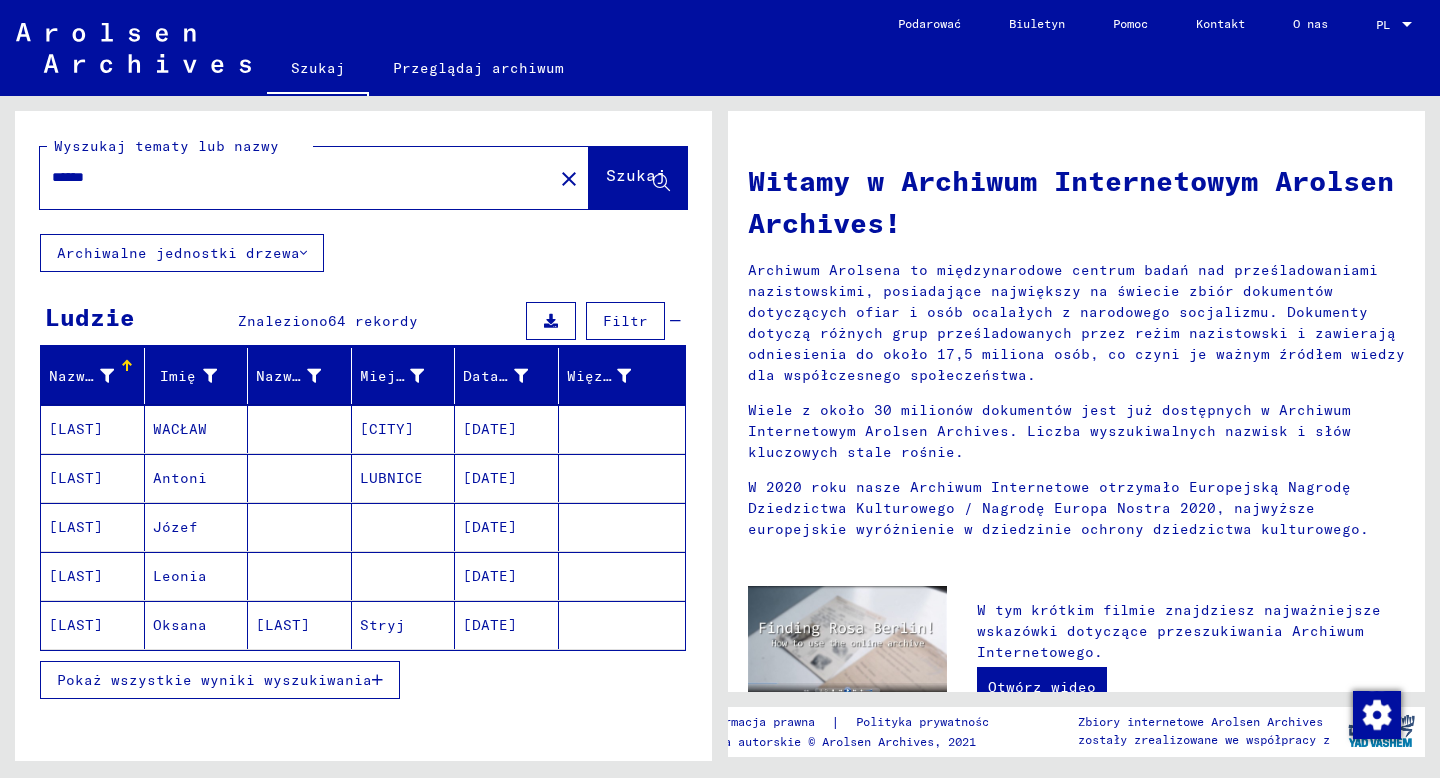 click on "******" 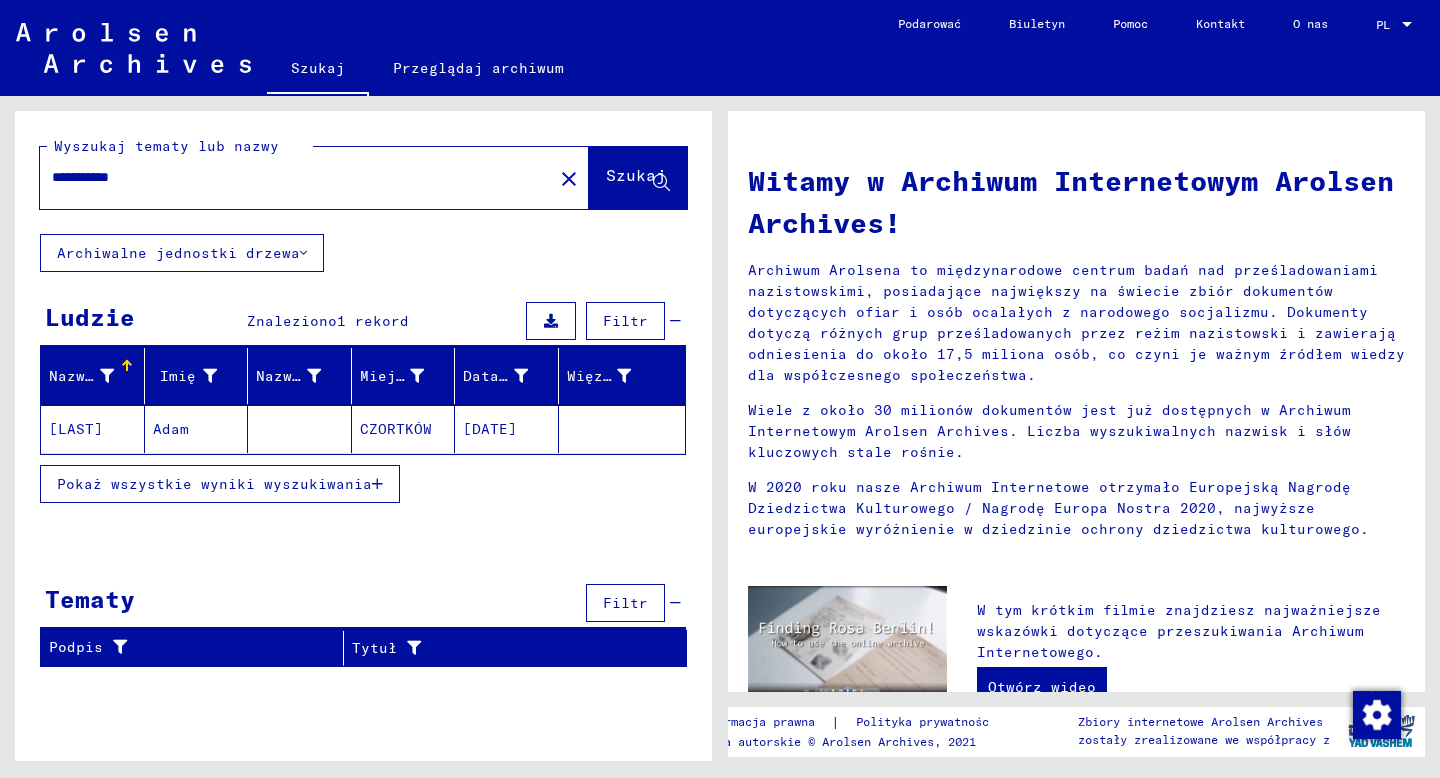 click on "[LAST]" 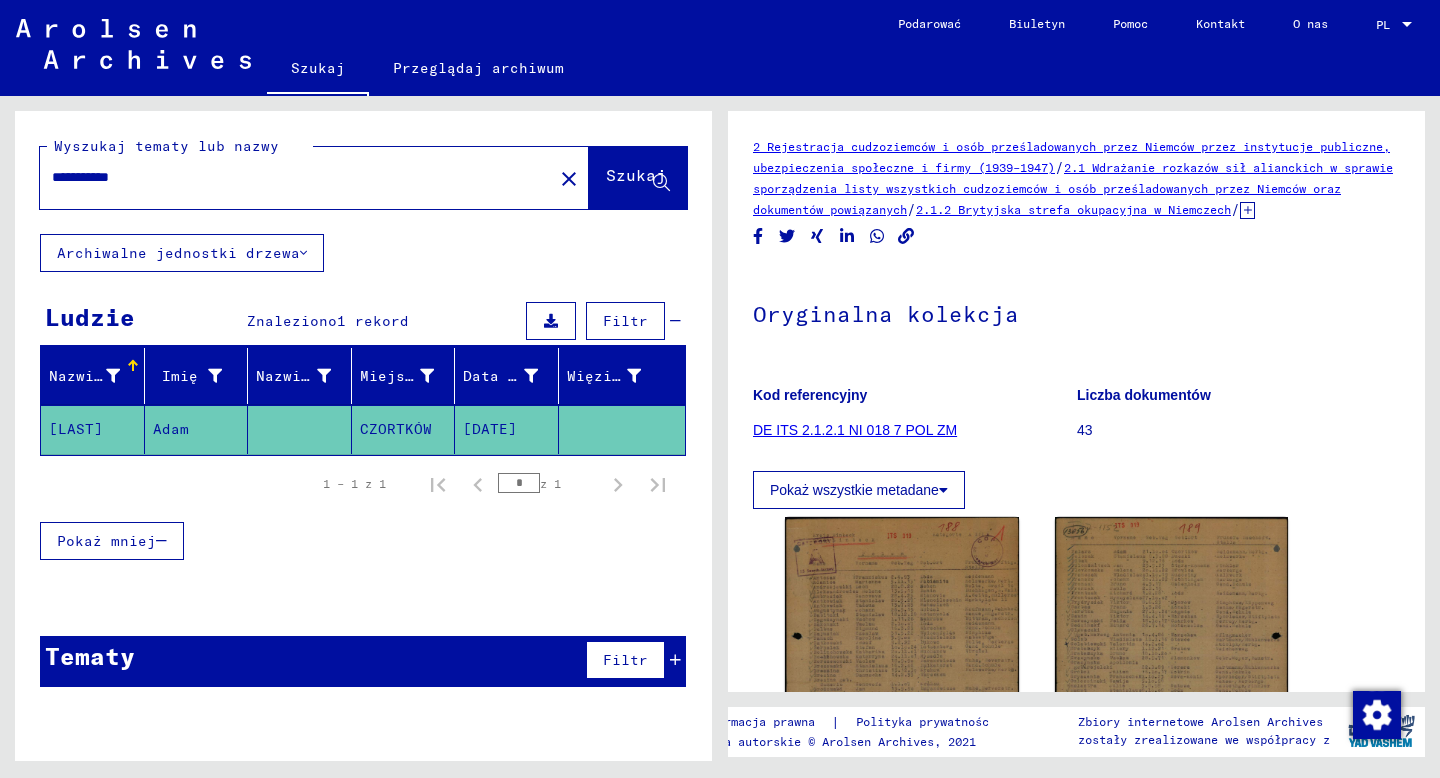 scroll, scrollTop: 0, scrollLeft: 0, axis: both 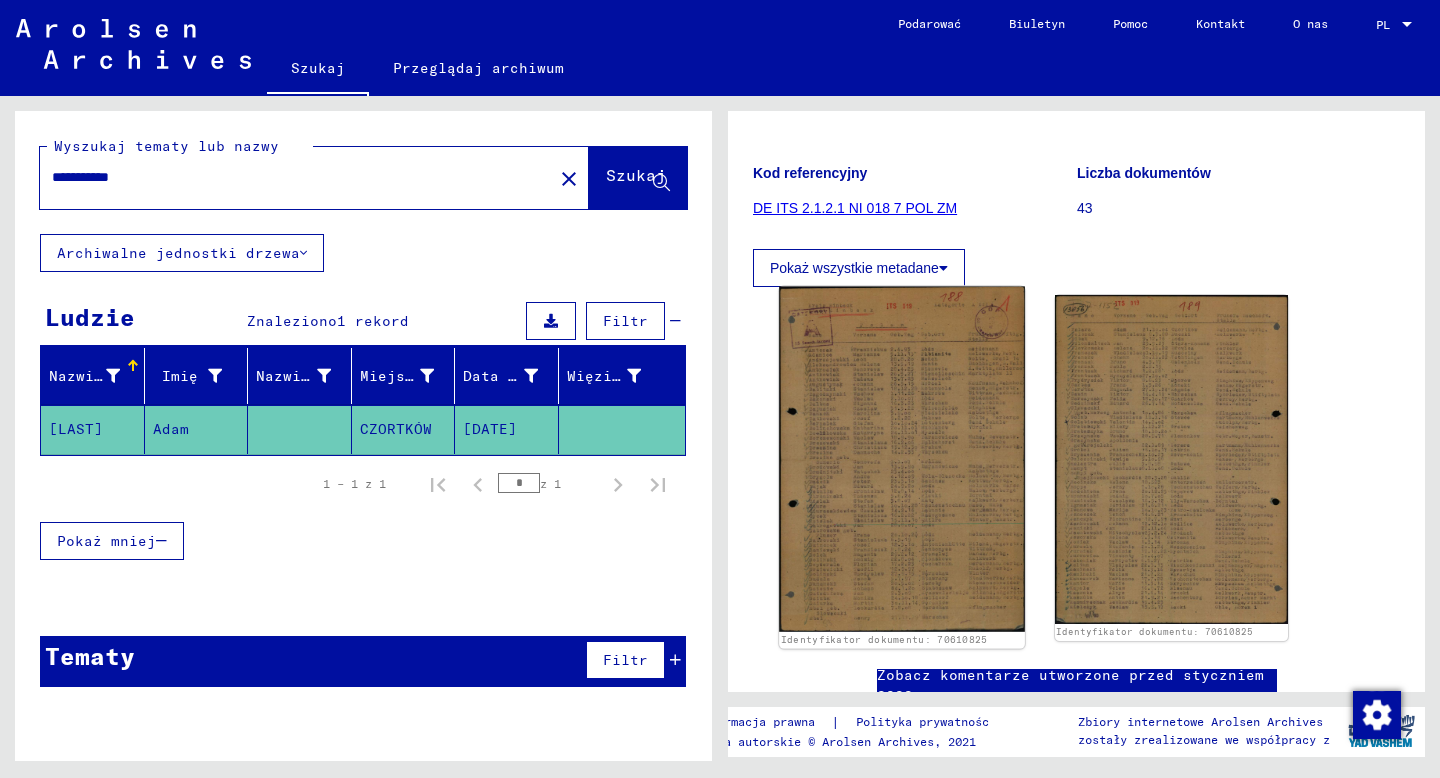 click 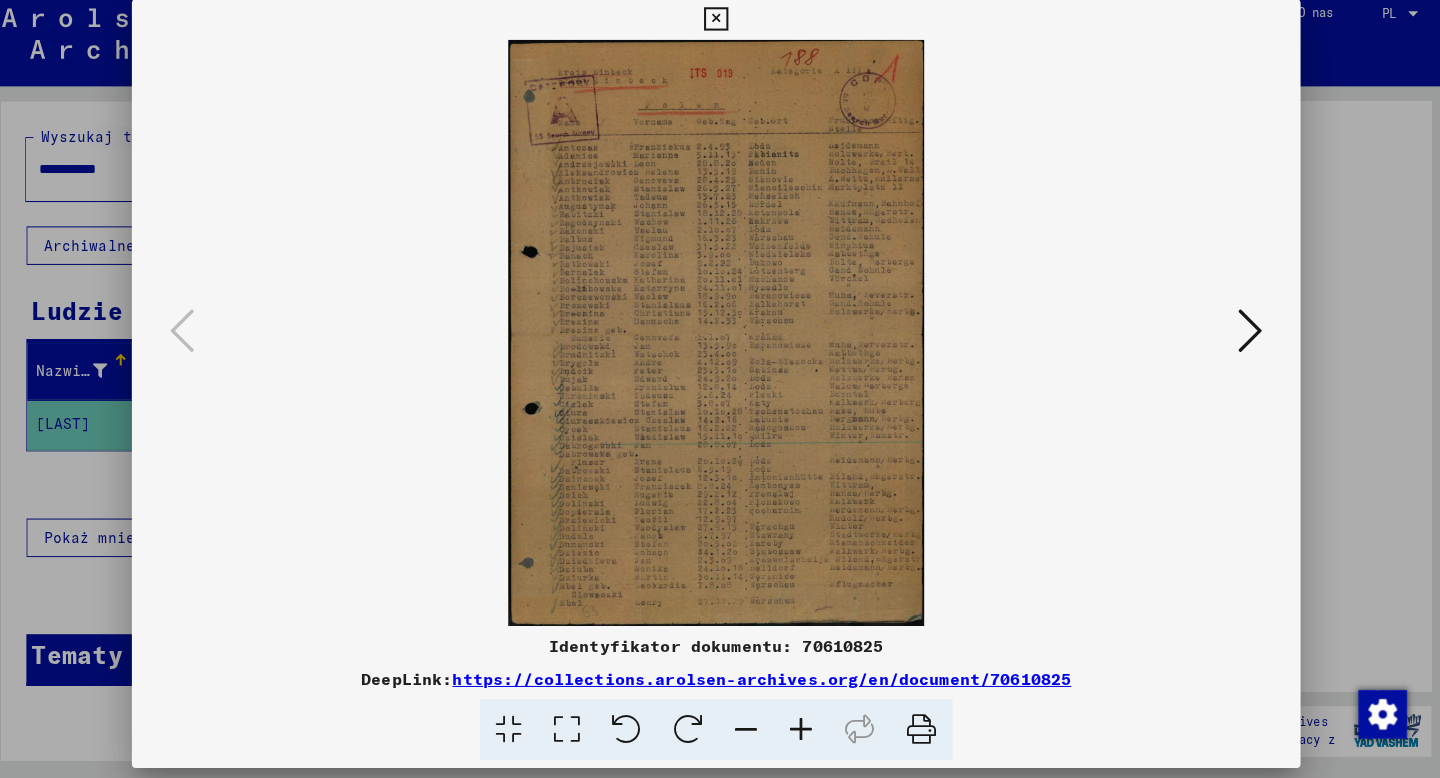 scroll, scrollTop: 0, scrollLeft: 0, axis: both 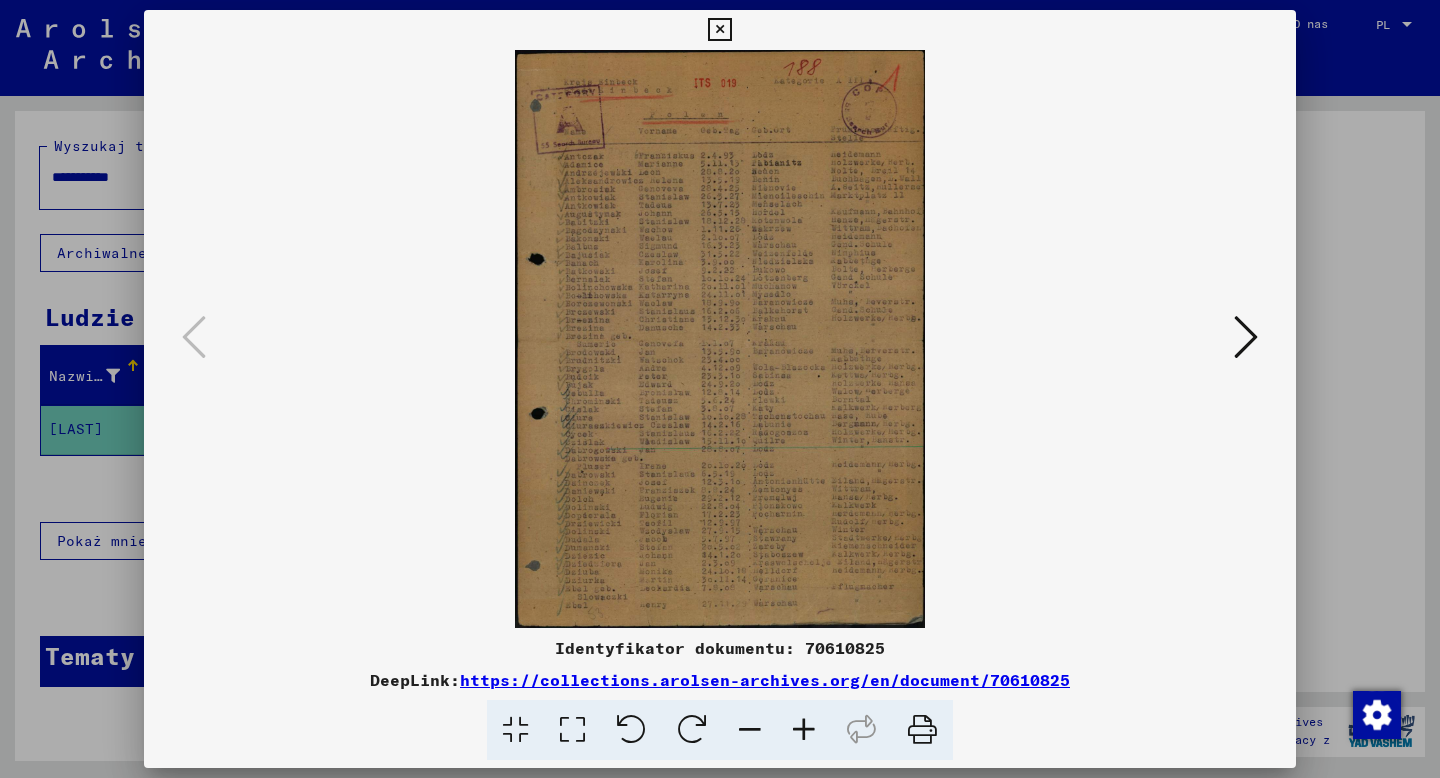 click at bounding box center [1246, 337] 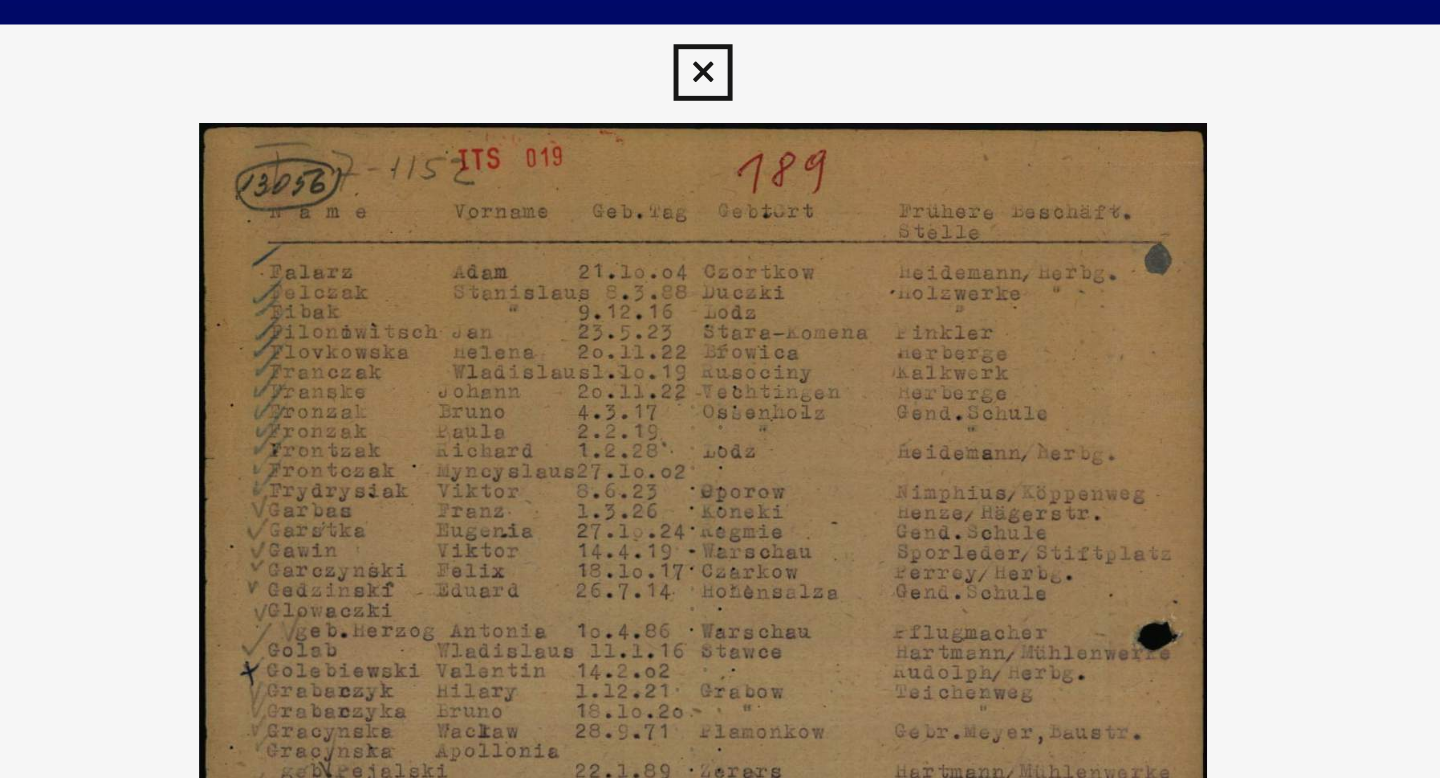 click at bounding box center [719, 30] 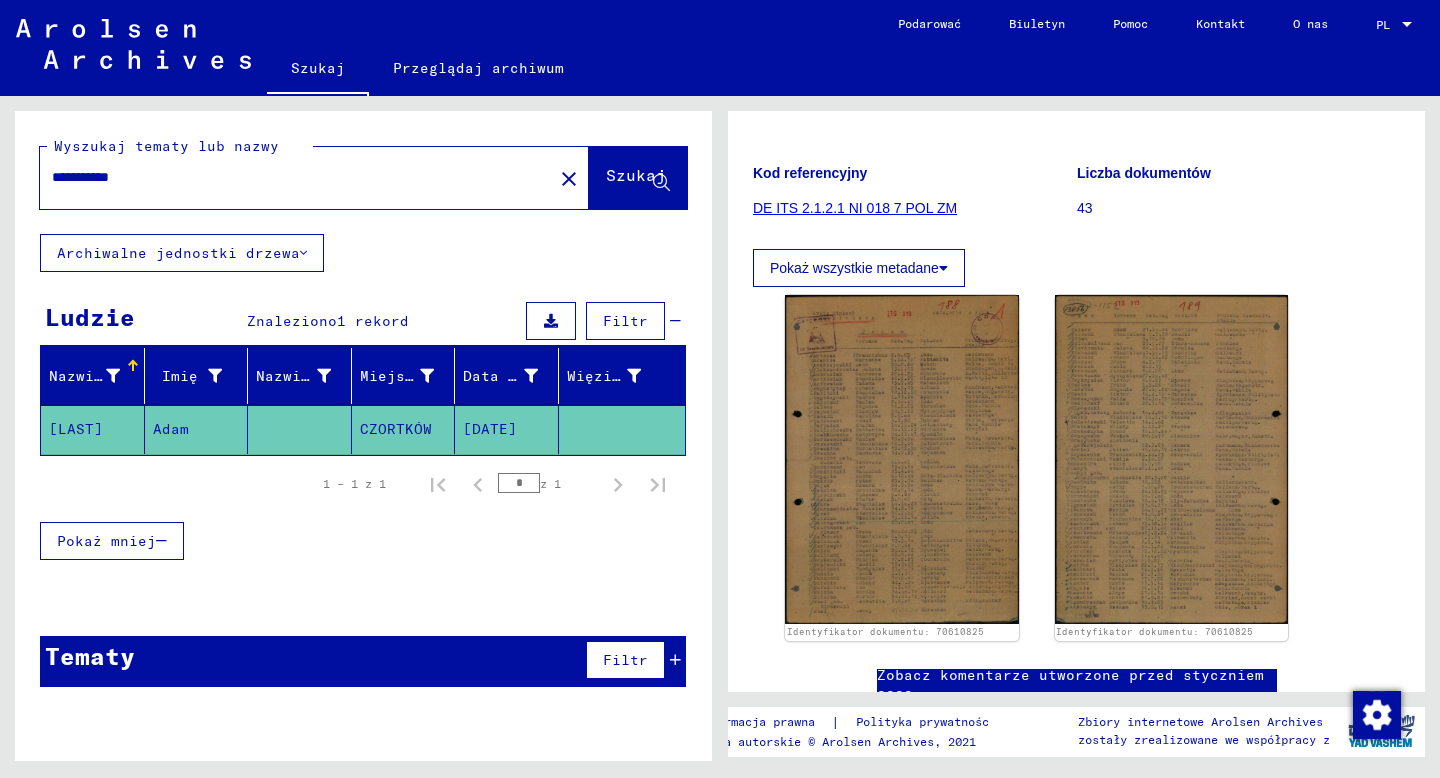 drag, startPoint x: 150, startPoint y: 184, endPoint x: 0, endPoint y: 180, distance: 150.05333 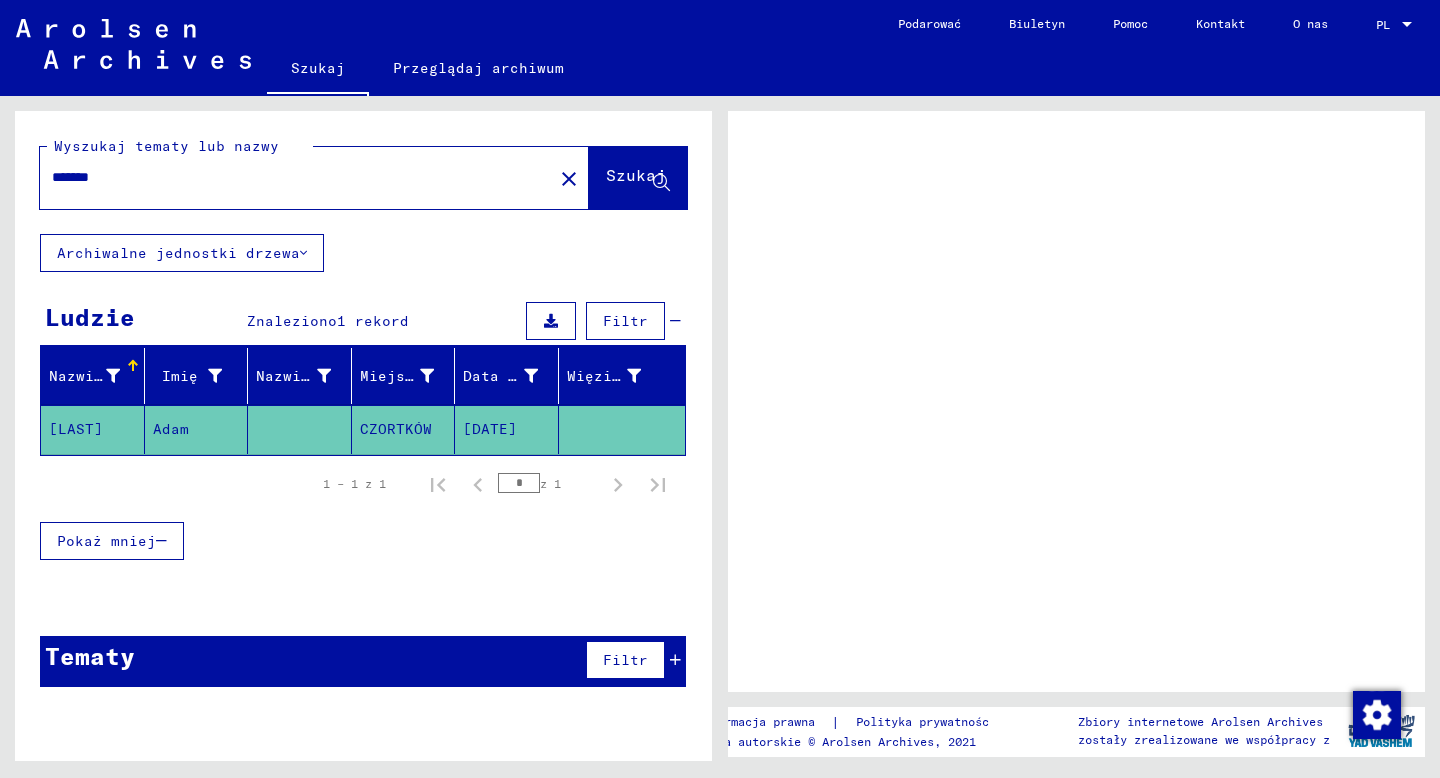 scroll, scrollTop: 0, scrollLeft: 0, axis: both 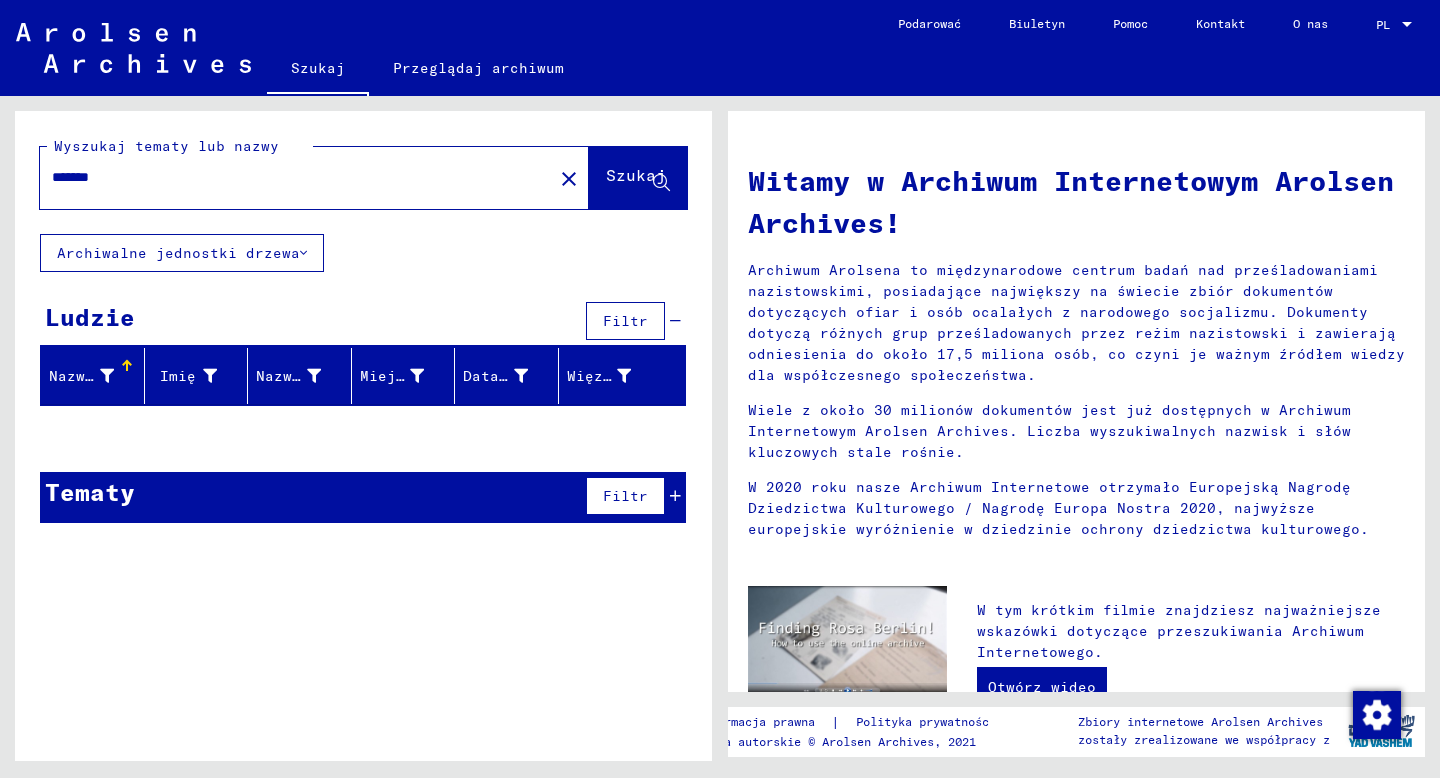 click on "Szukaj" 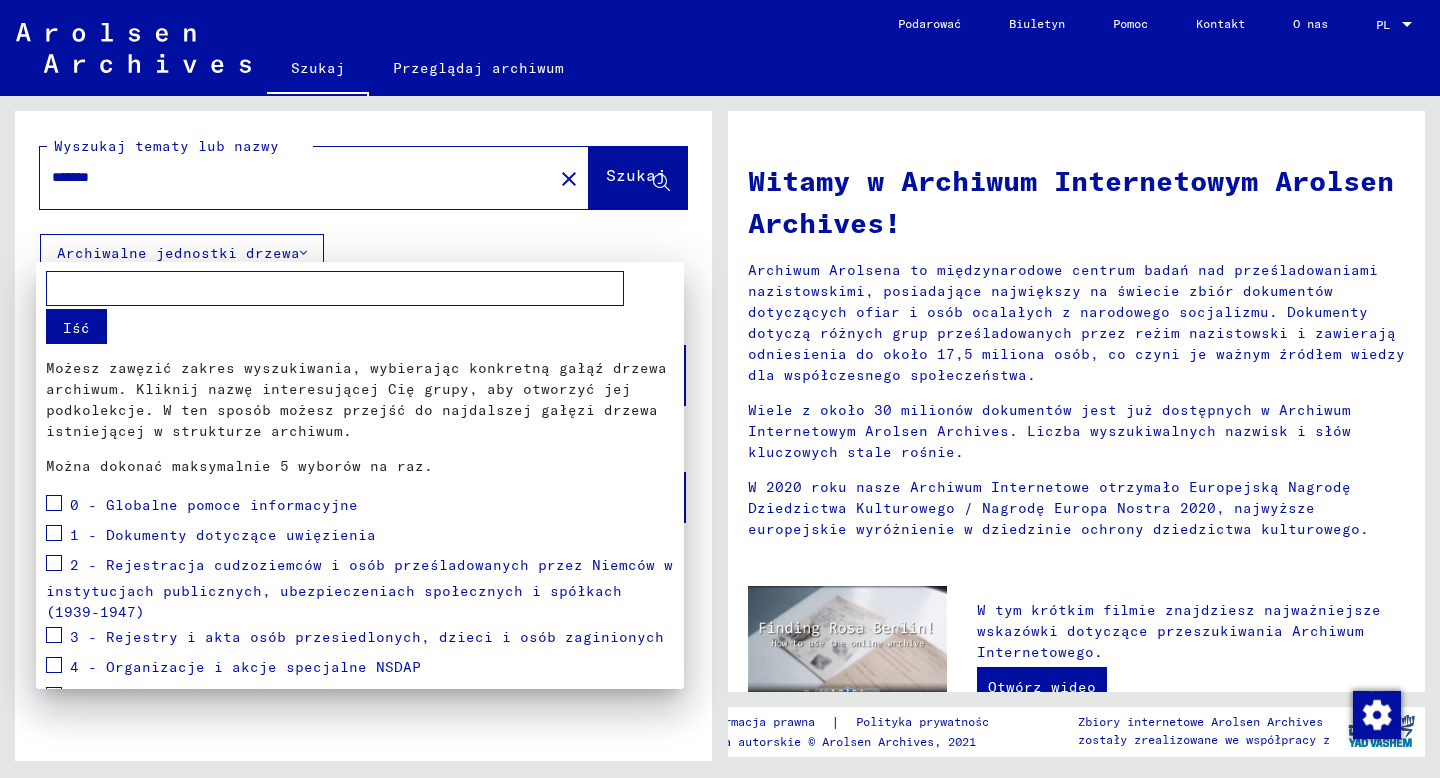 click at bounding box center [720, 389] 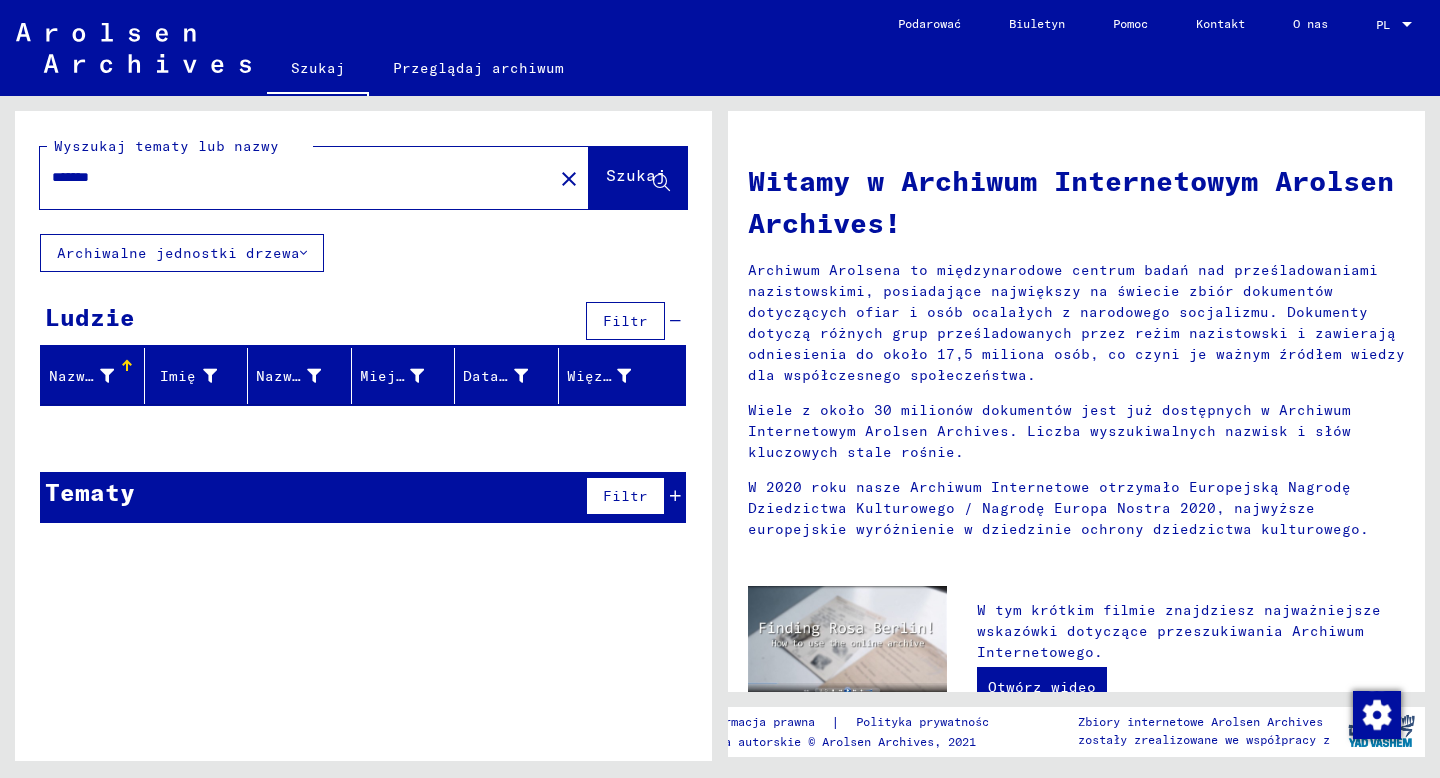 click on "*******" 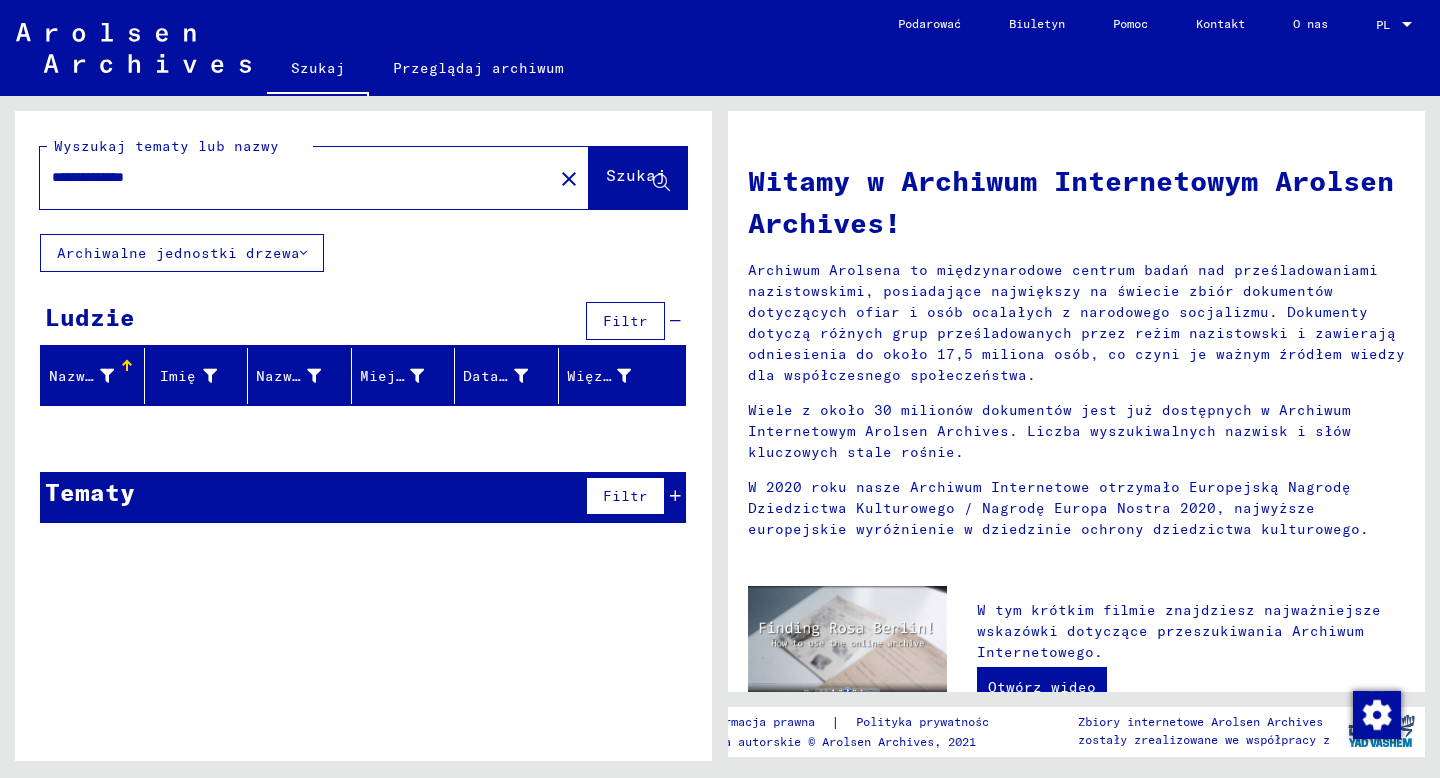 type on "**********" 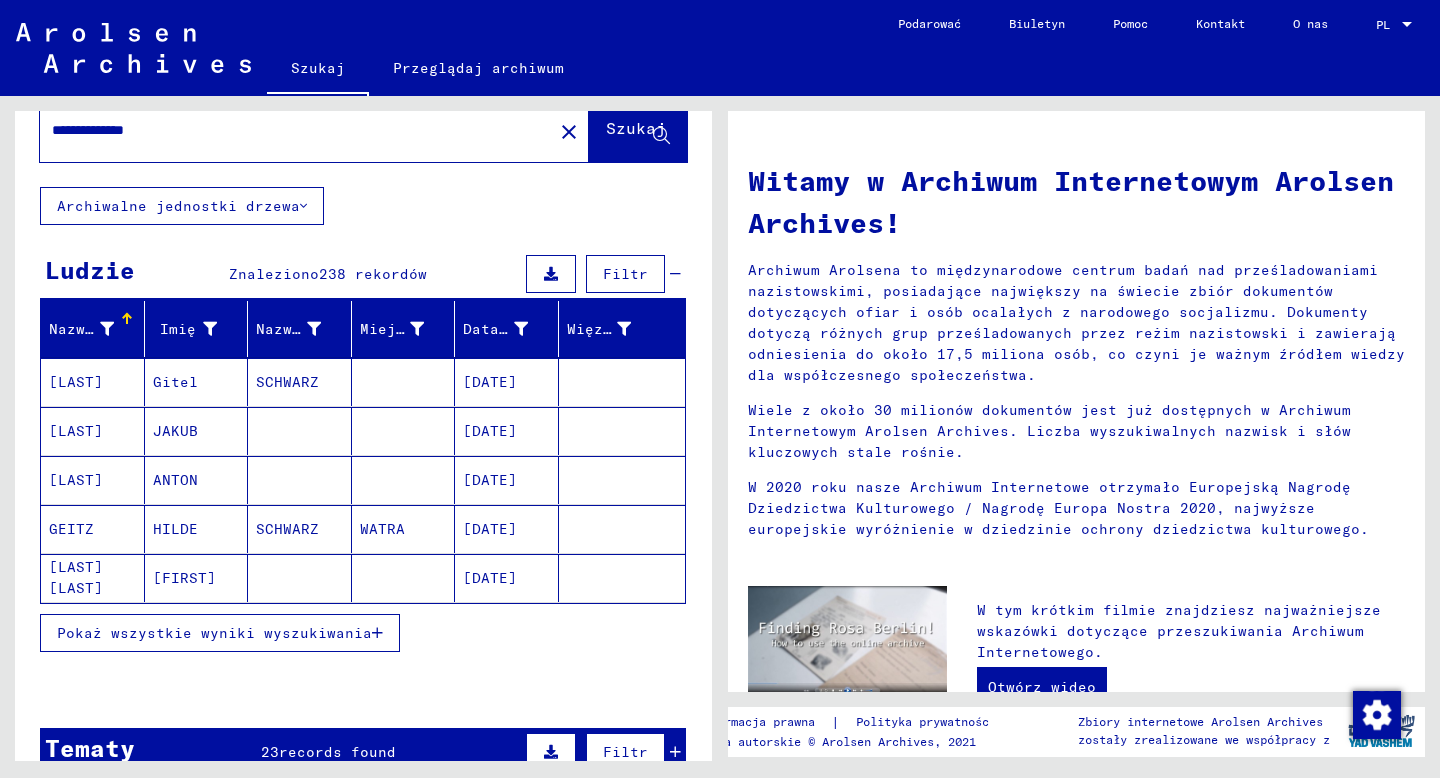 scroll, scrollTop: 56, scrollLeft: 0, axis: vertical 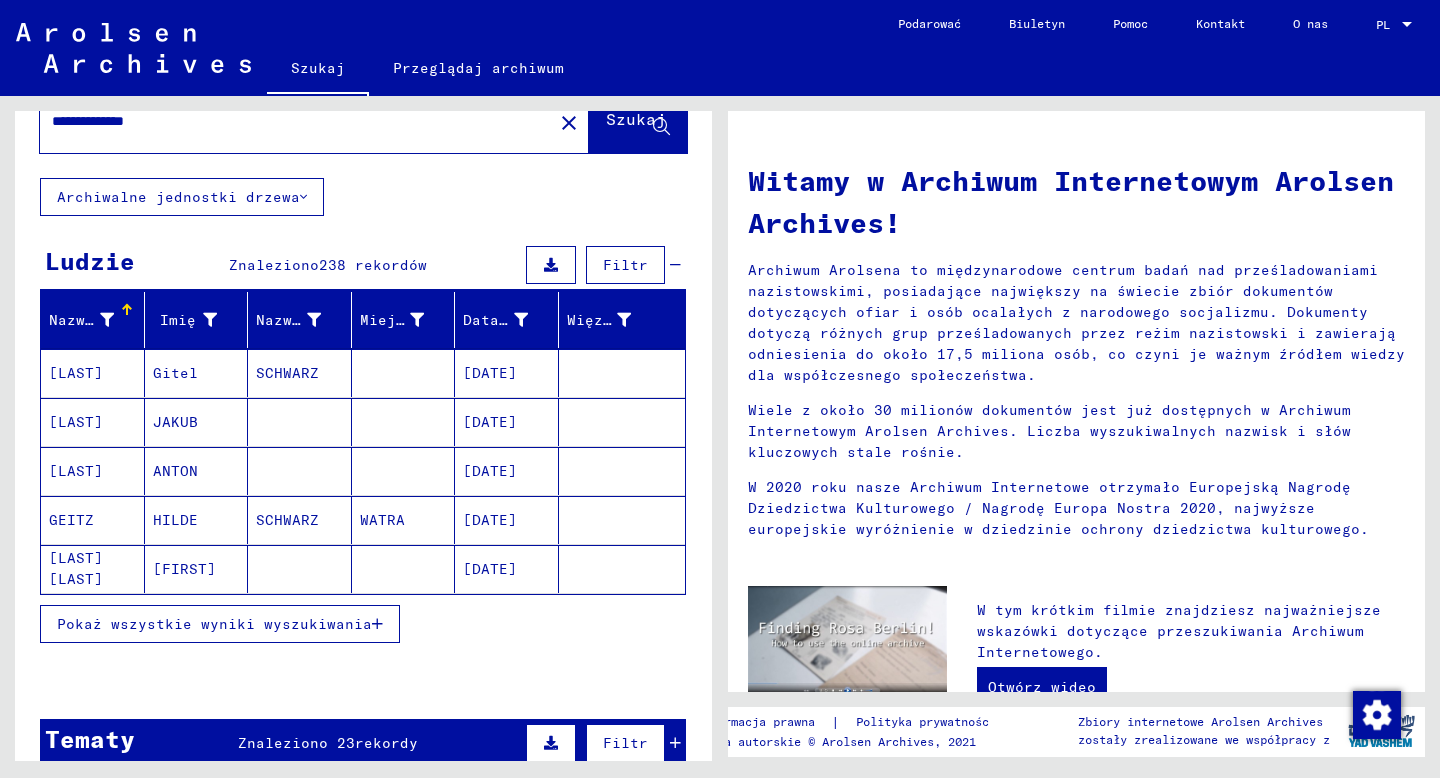 click on "Pokaż wszystkie wyniki wyszukiwania" at bounding box center [214, 624] 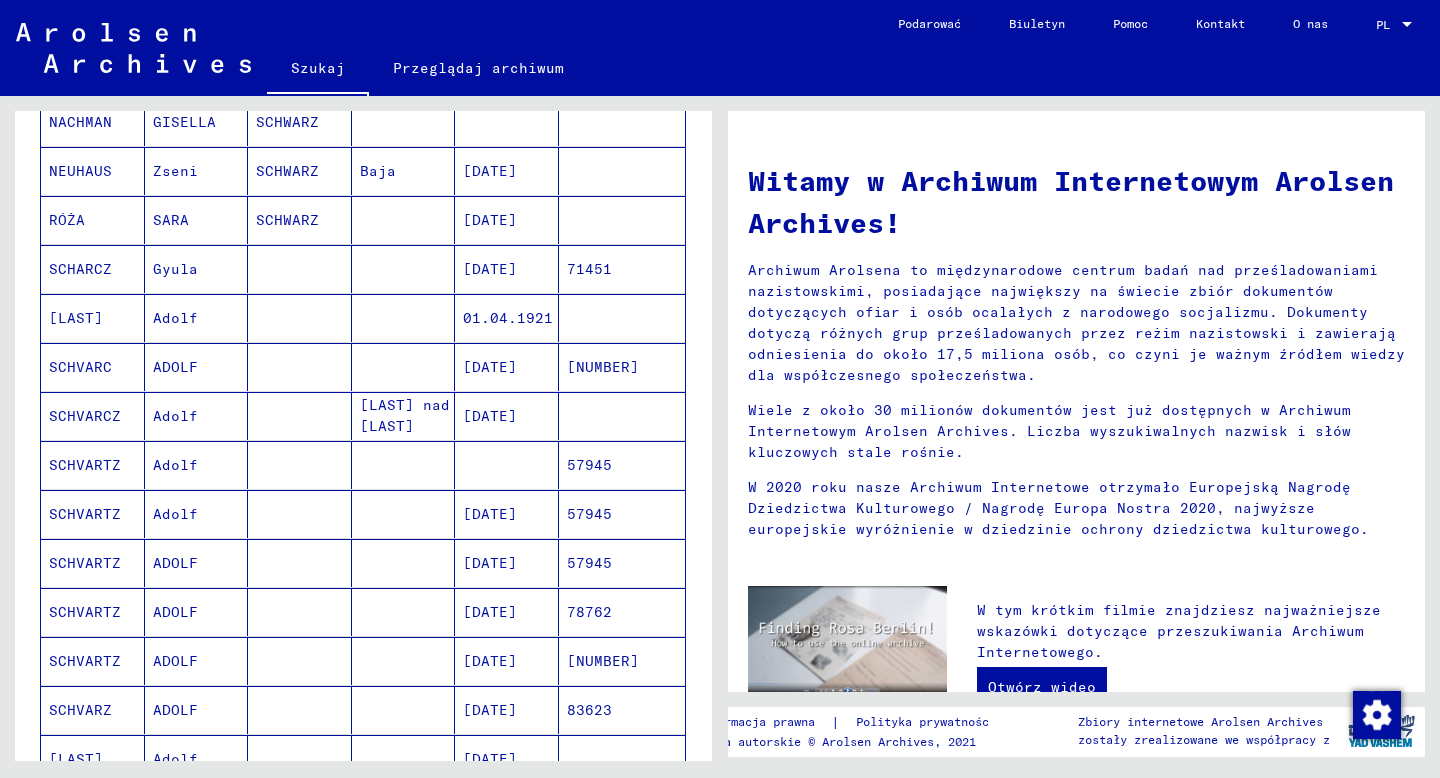 scroll, scrollTop: 750, scrollLeft: 0, axis: vertical 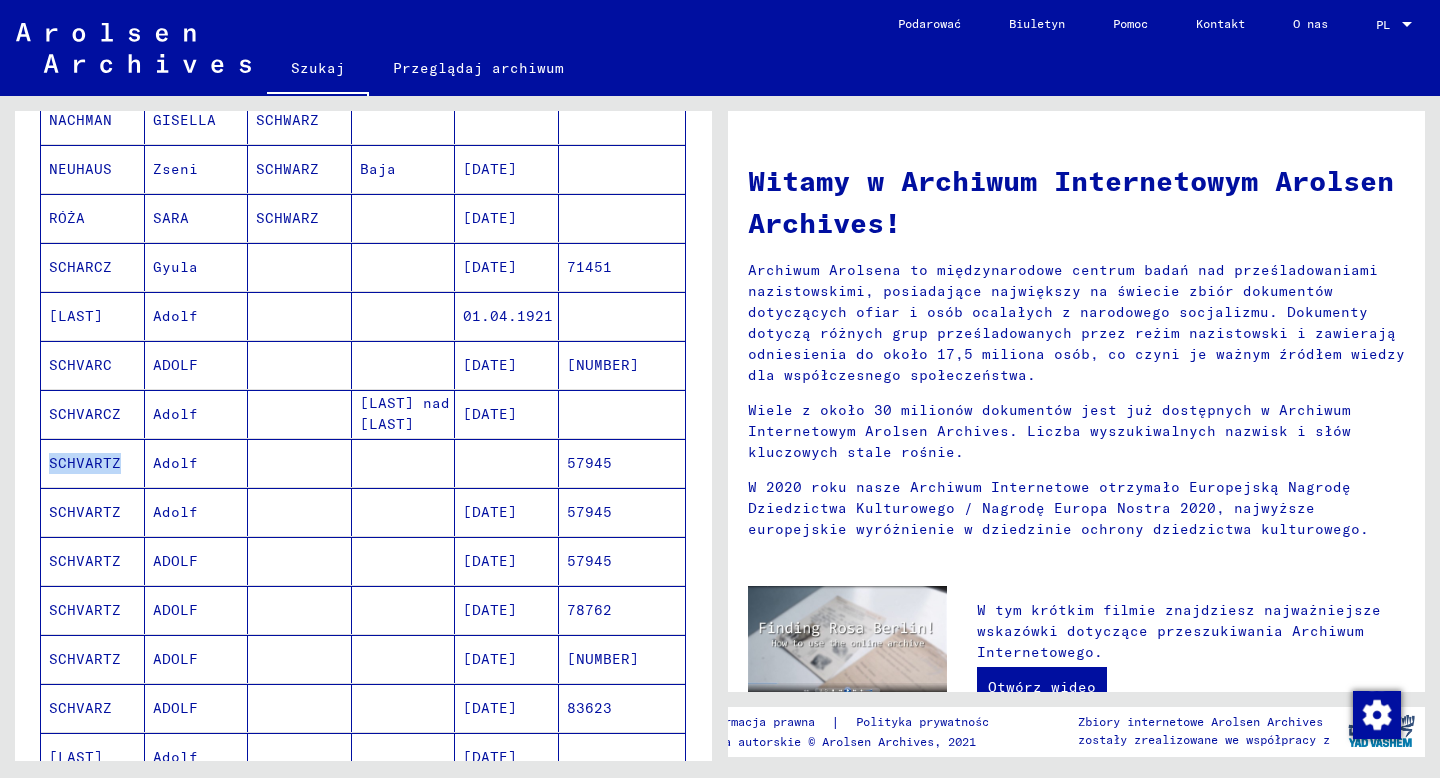 click on "SCHVARTZ" at bounding box center [85, 512] 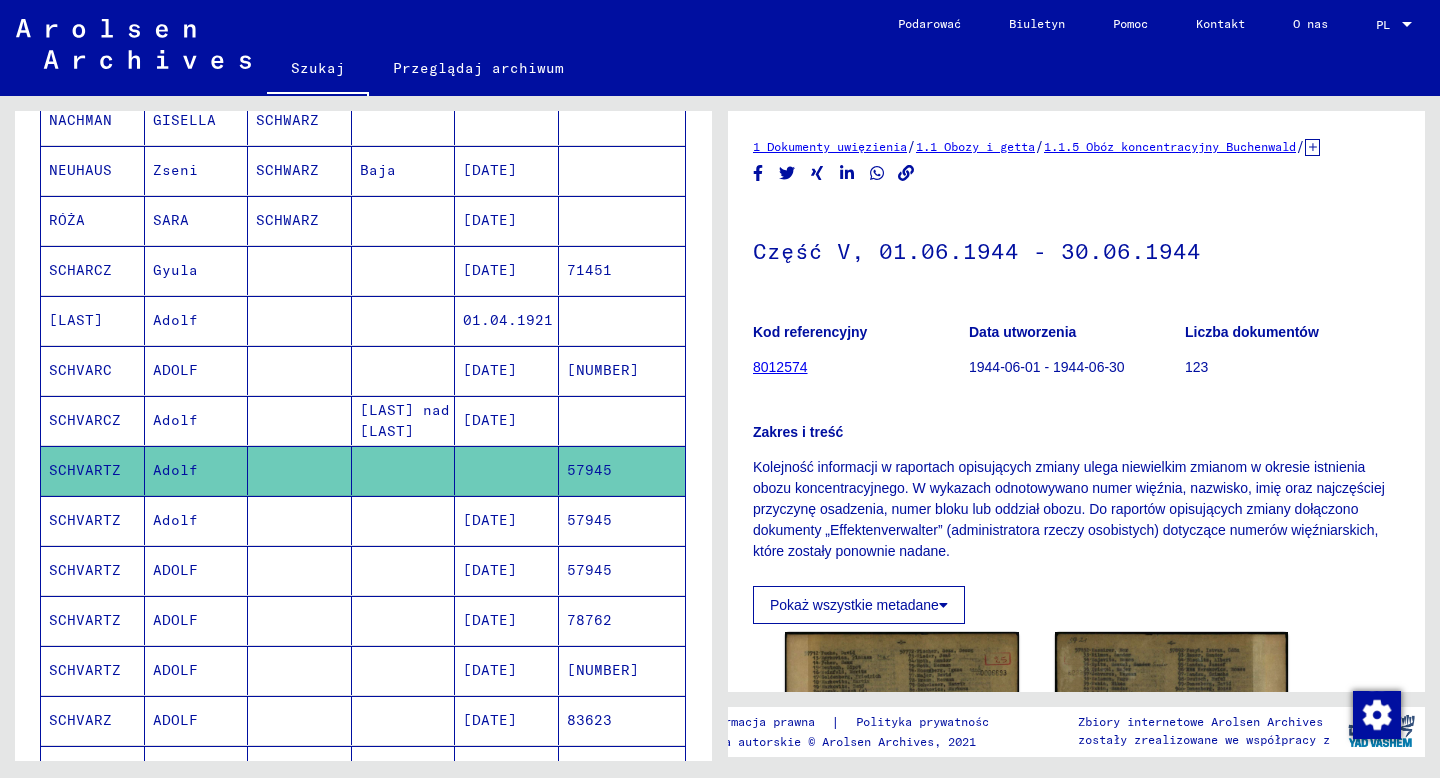 scroll, scrollTop: 0, scrollLeft: 0, axis: both 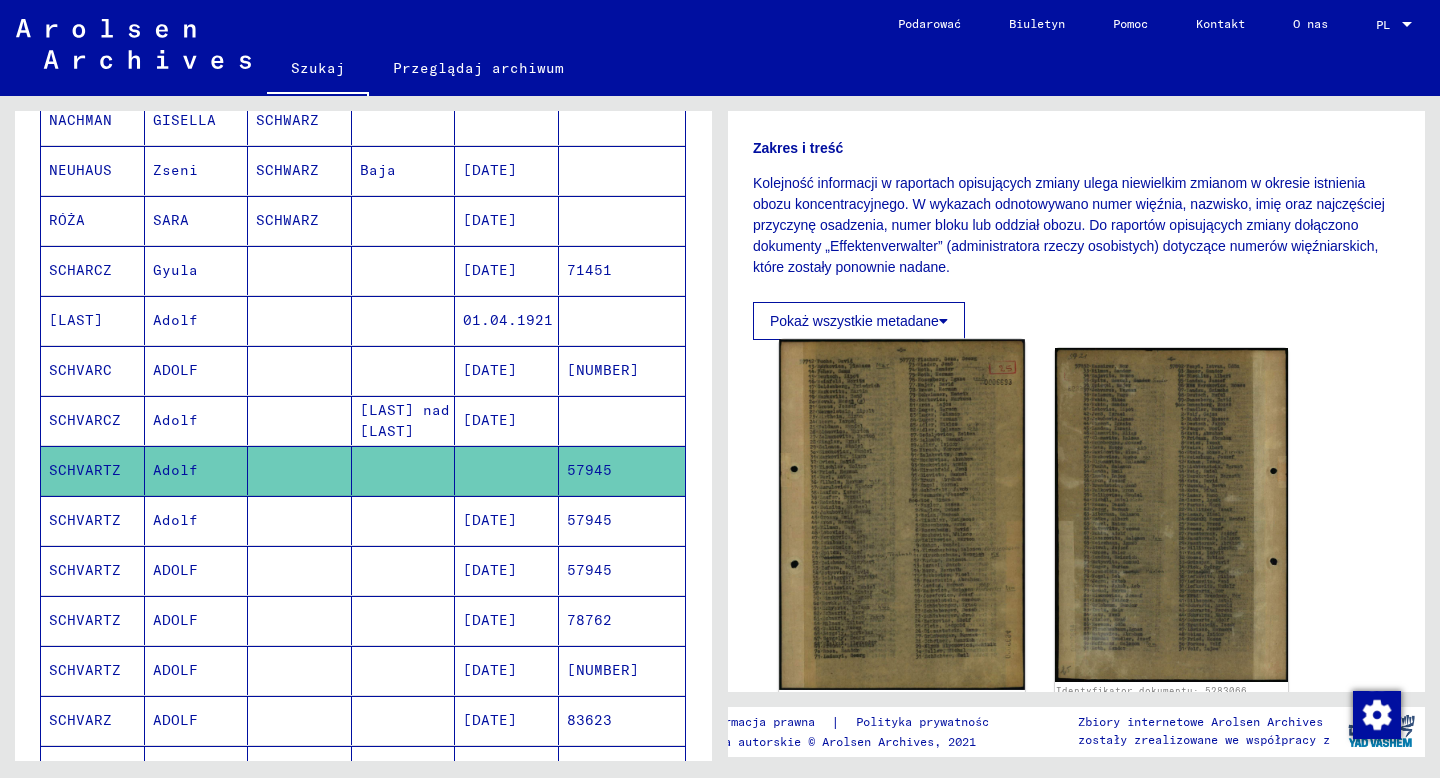 click 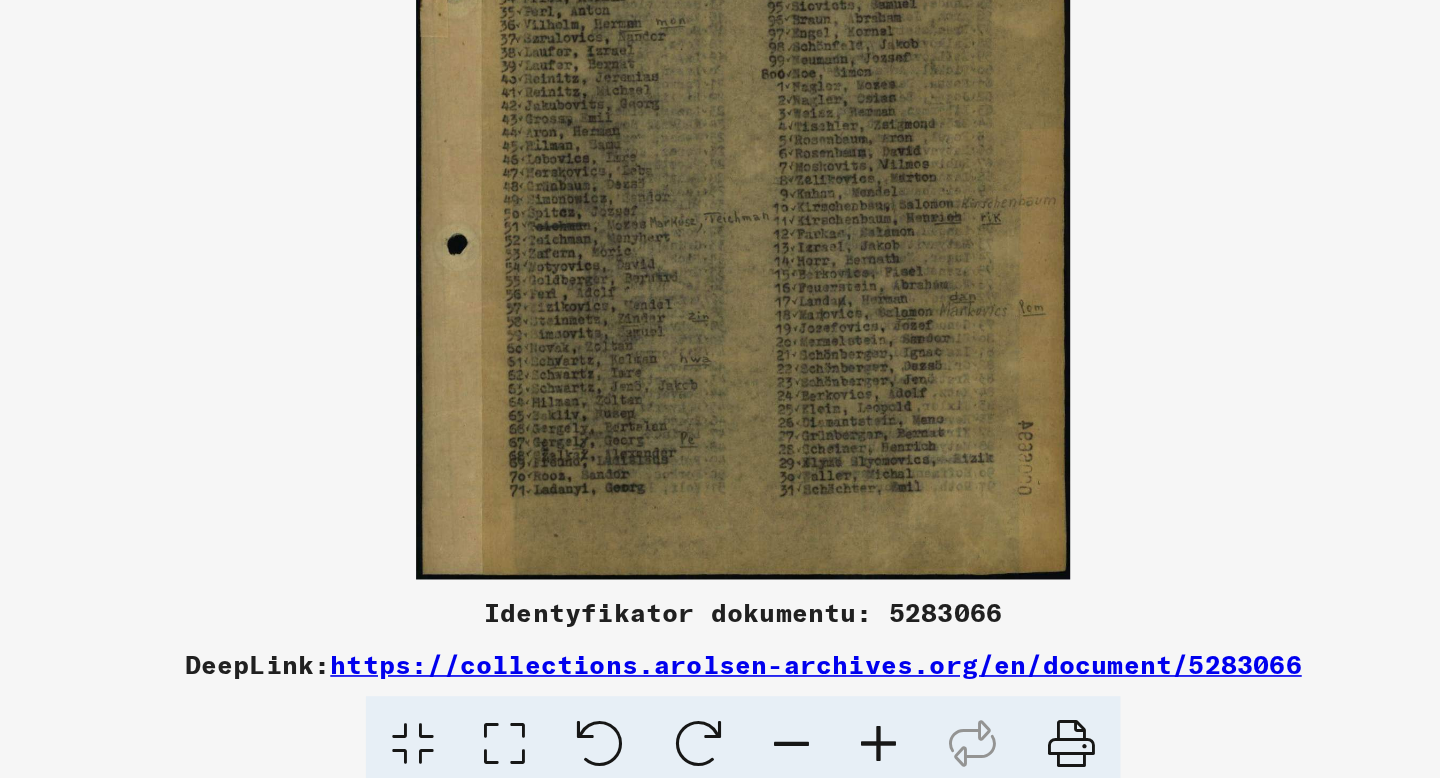 scroll, scrollTop: 0, scrollLeft: 0, axis: both 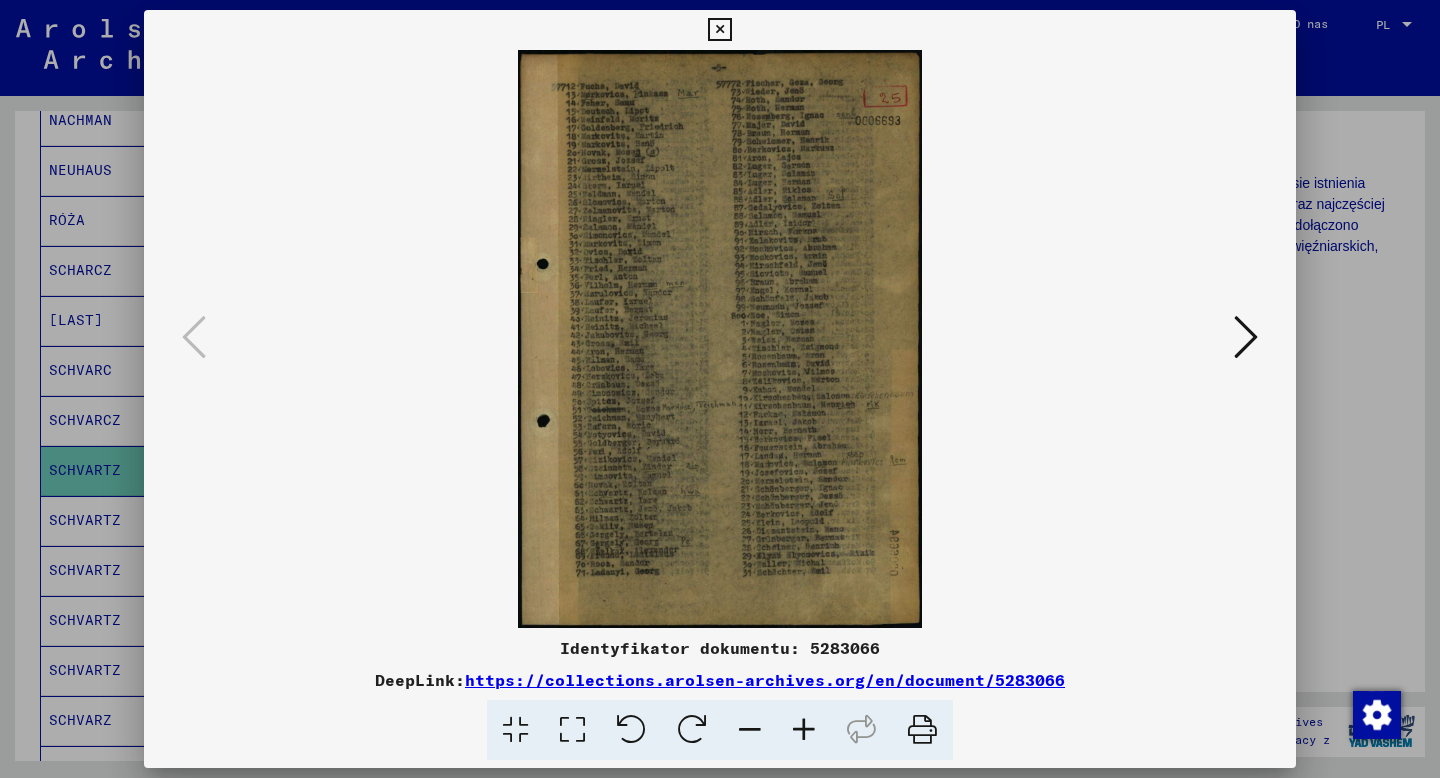 click at bounding box center [719, 30] 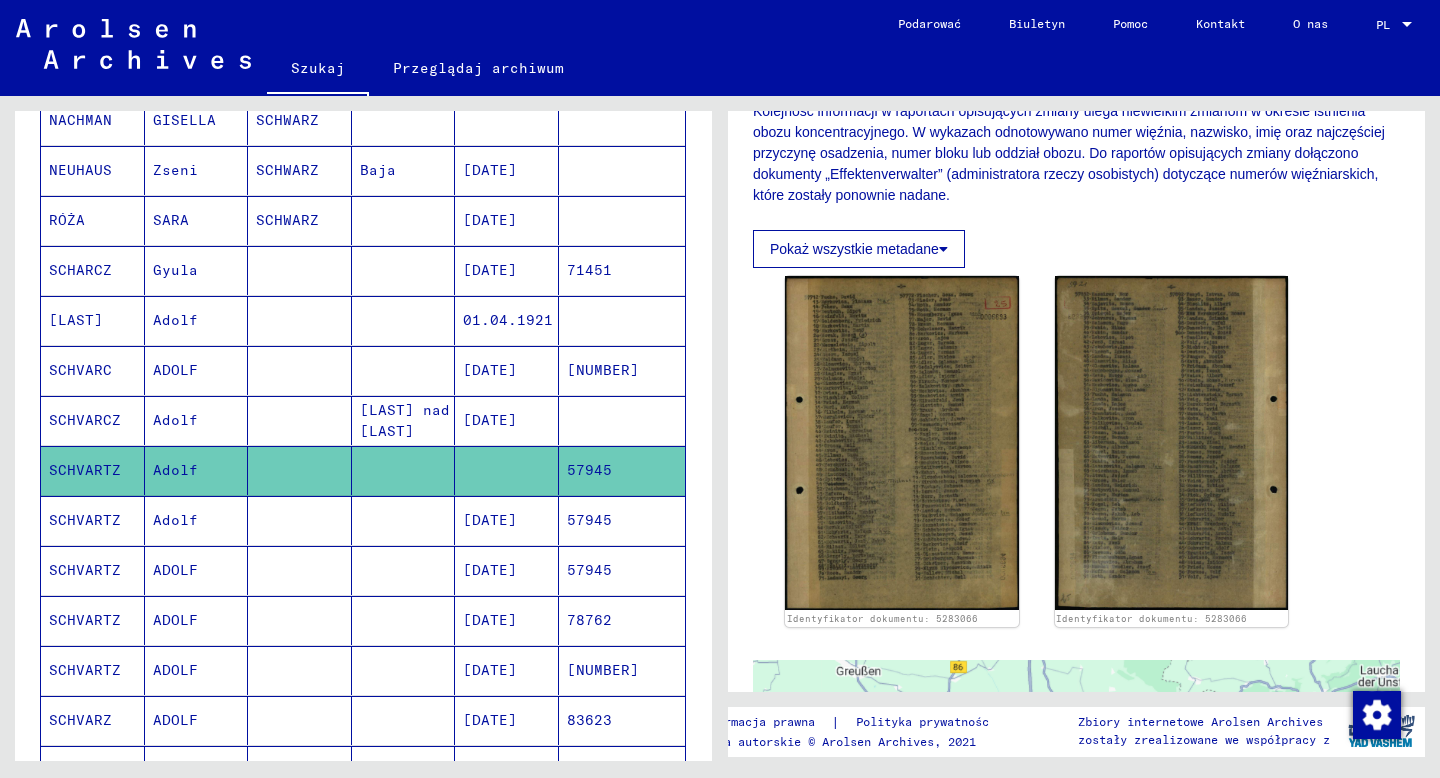 scroll, scrollTop: 357, scrollLeft: 0, axis: vertical 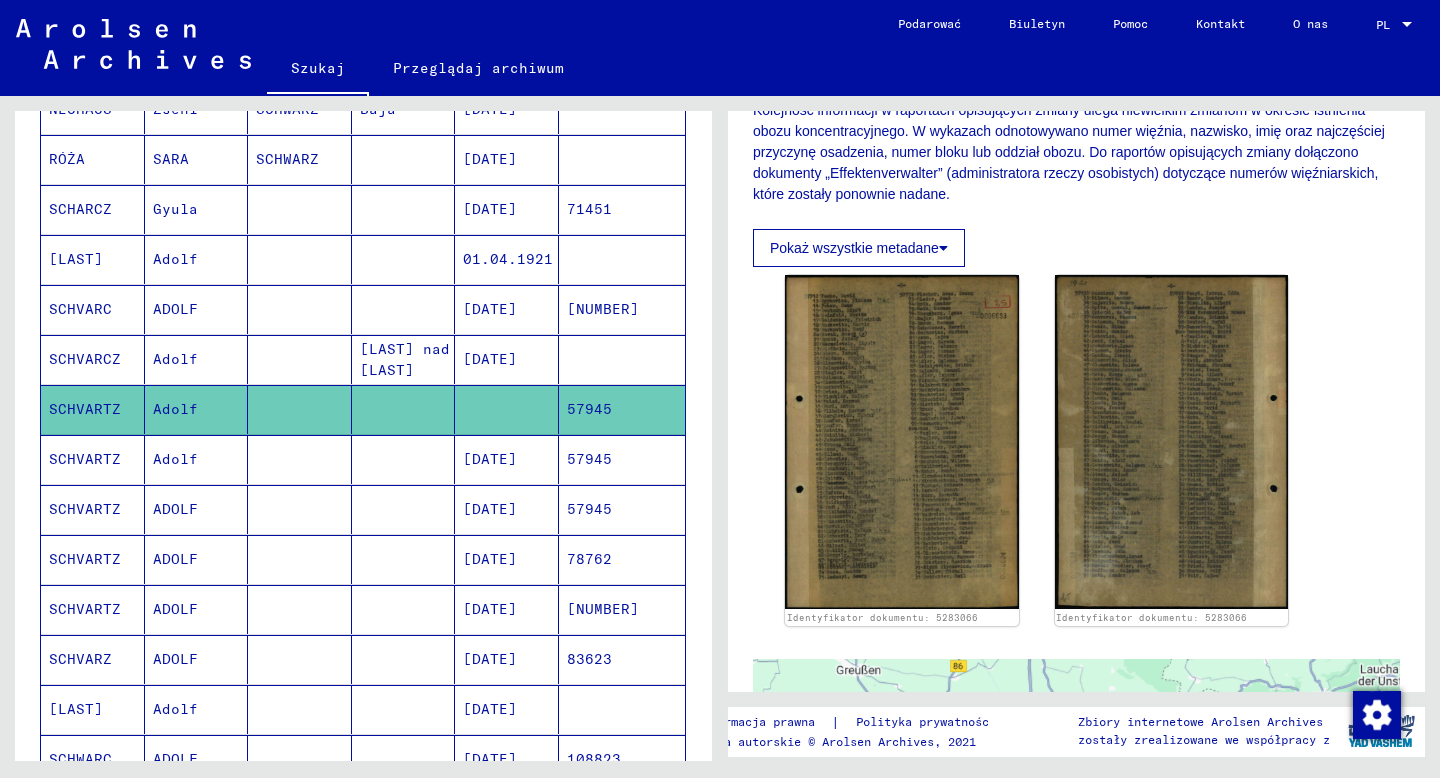 click on "SCHVARTZ" at bounding box center (85, 609) 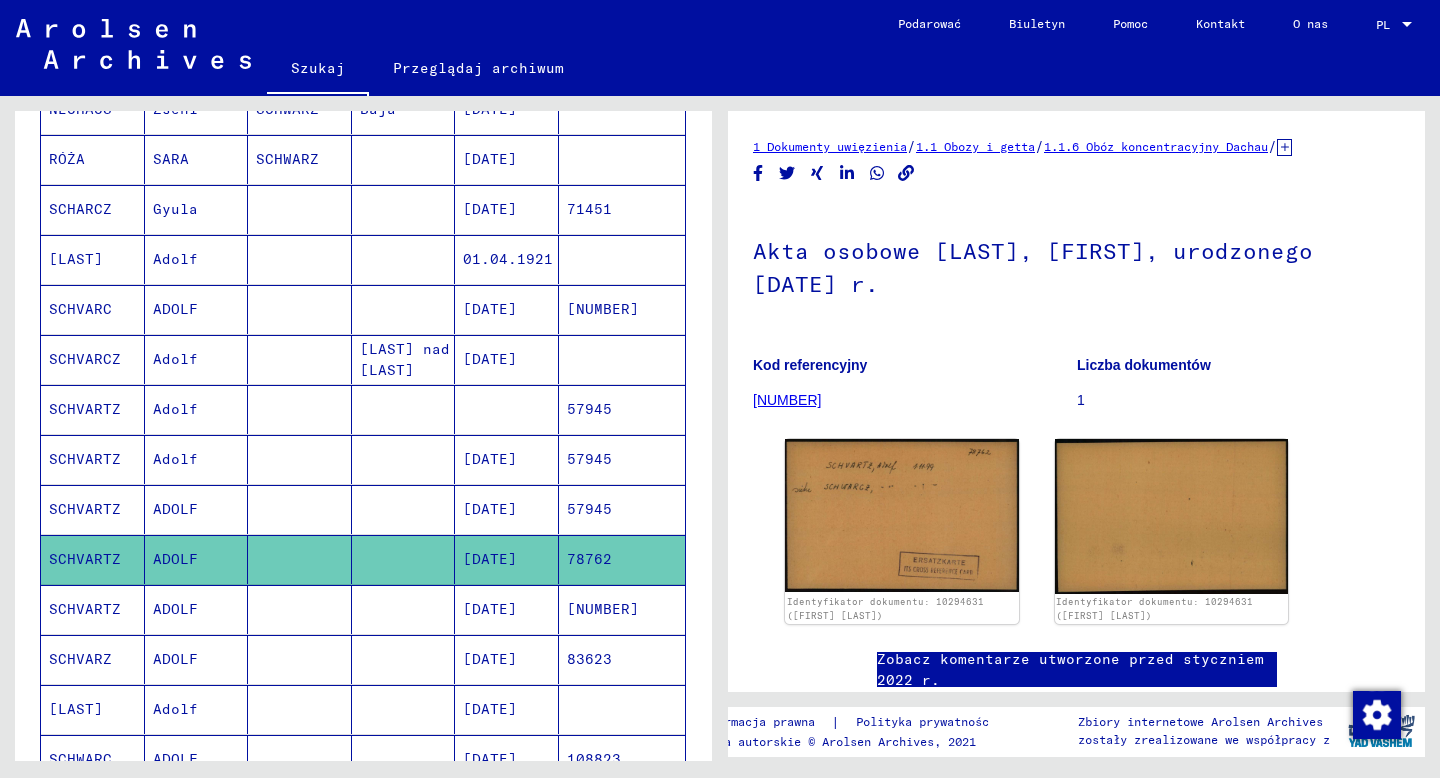 scroll, scrollTop: 0, scrollLeft: 0, axis: both 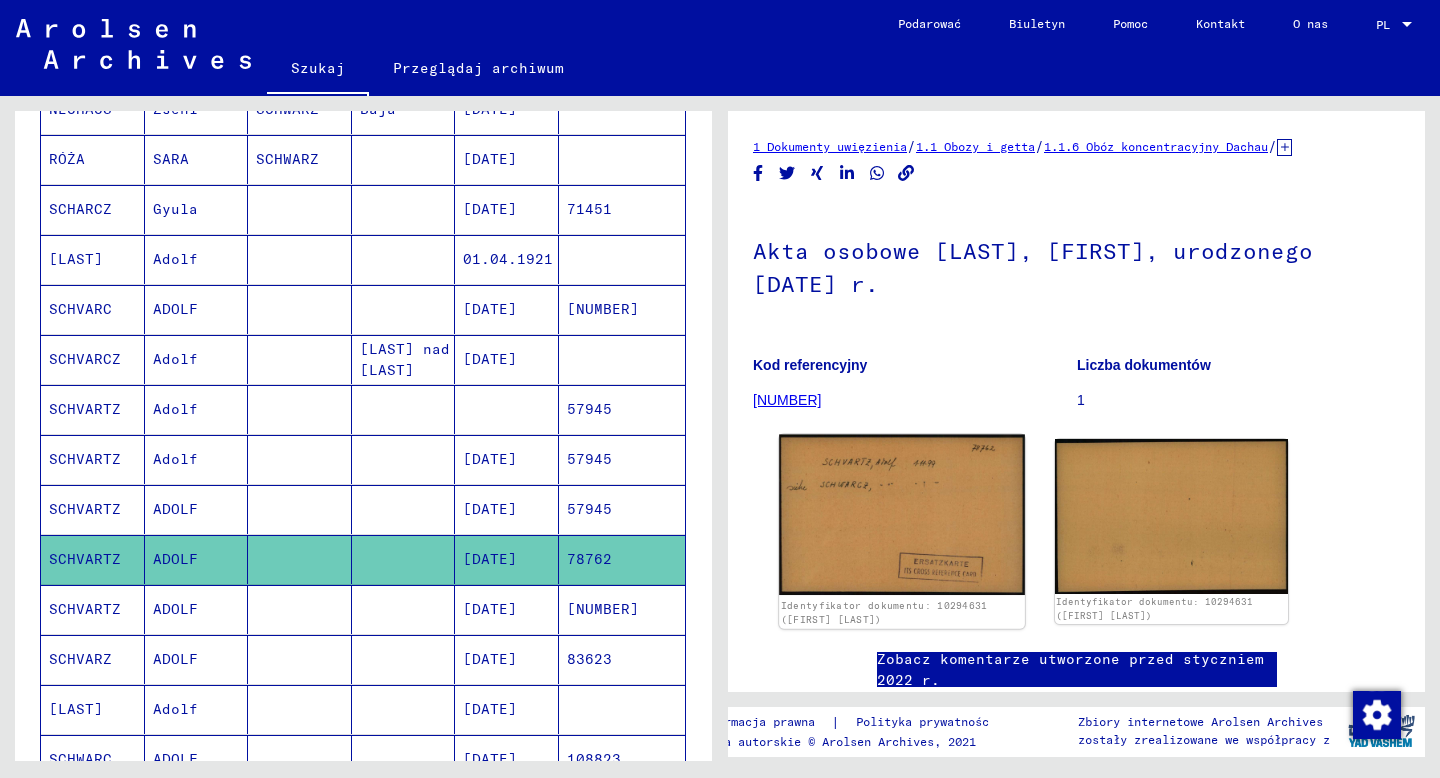 click 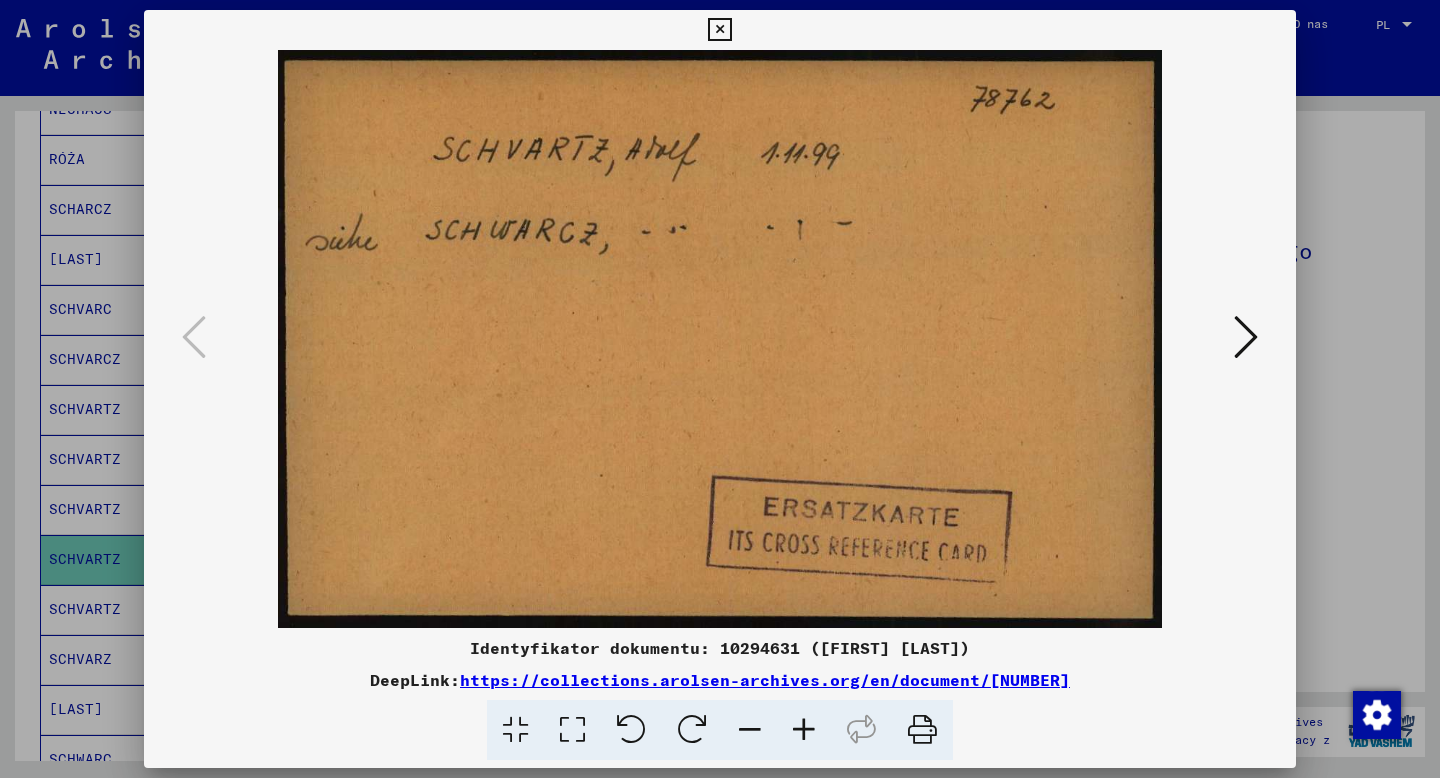 click at bounding box center (1246, 337) 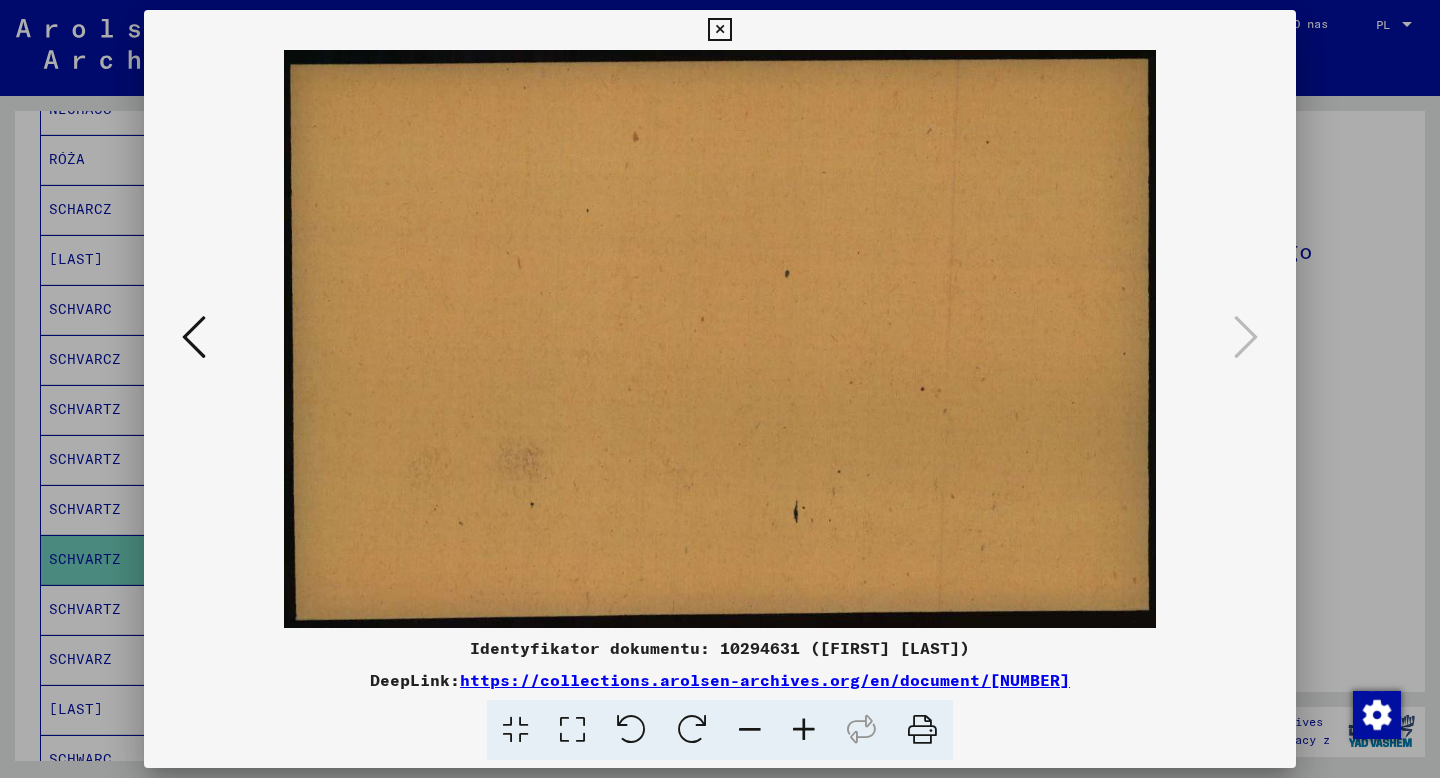 click at bounding box center [719, 30] 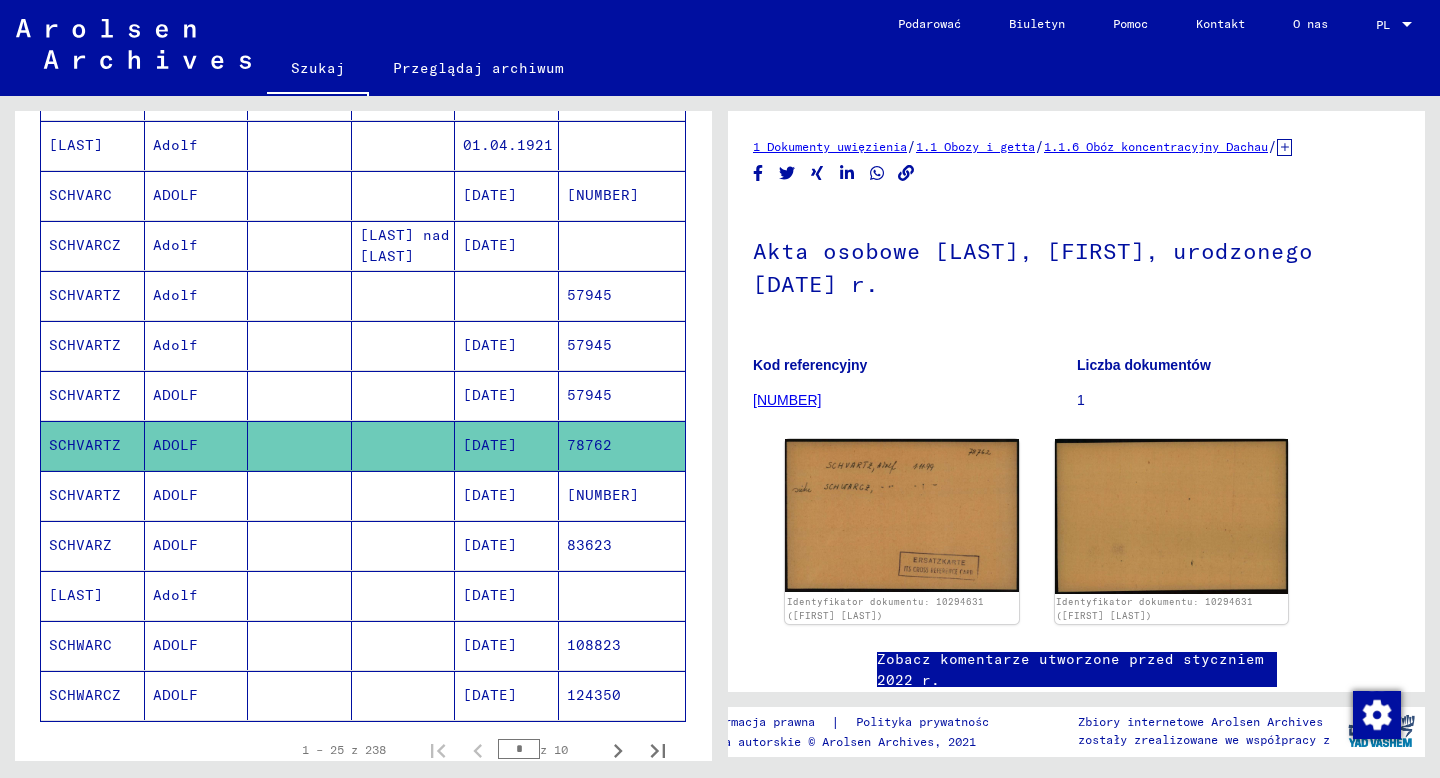 scroll, scrollTop: 948, scrollLeft: 0, axis: vertical 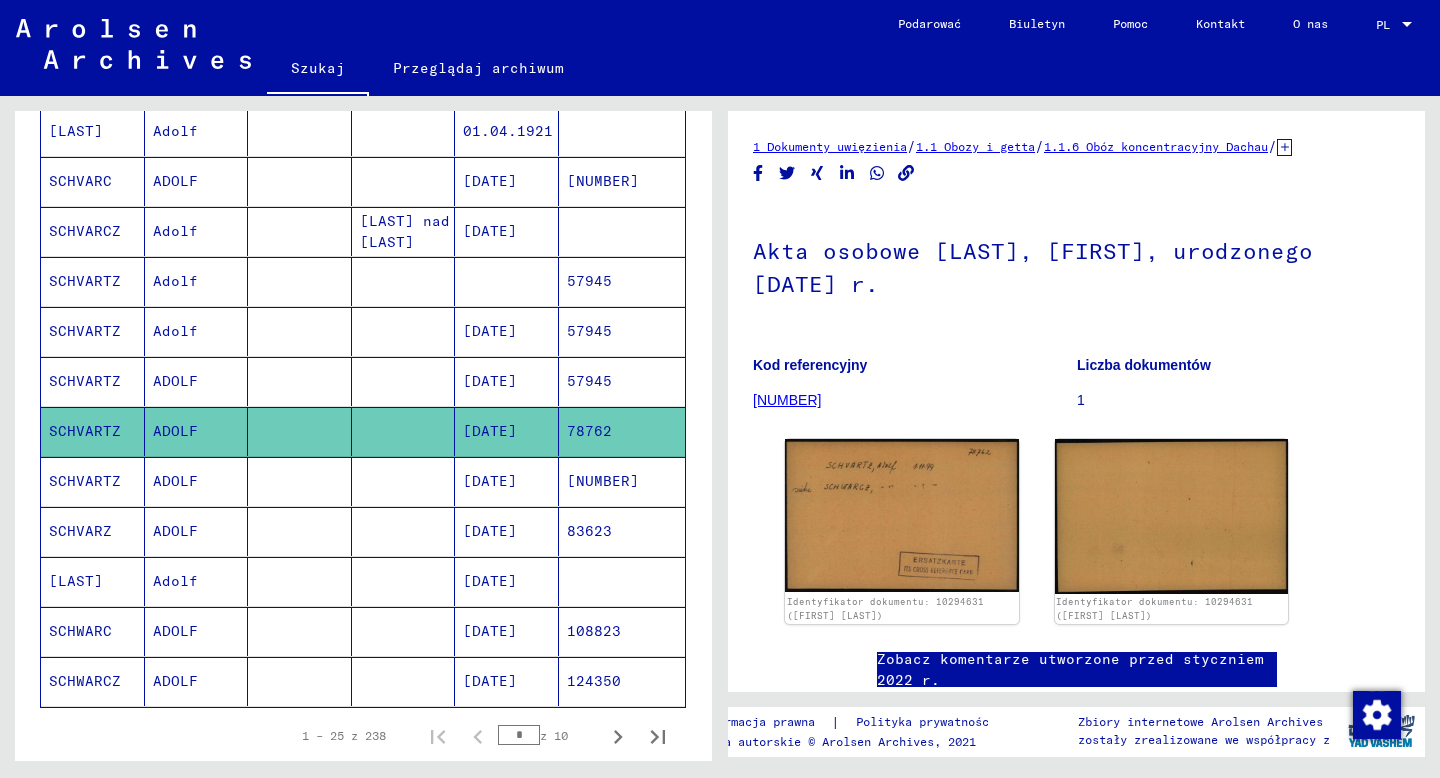 click on "SCHVARZ" at bounding box center (76, 581) 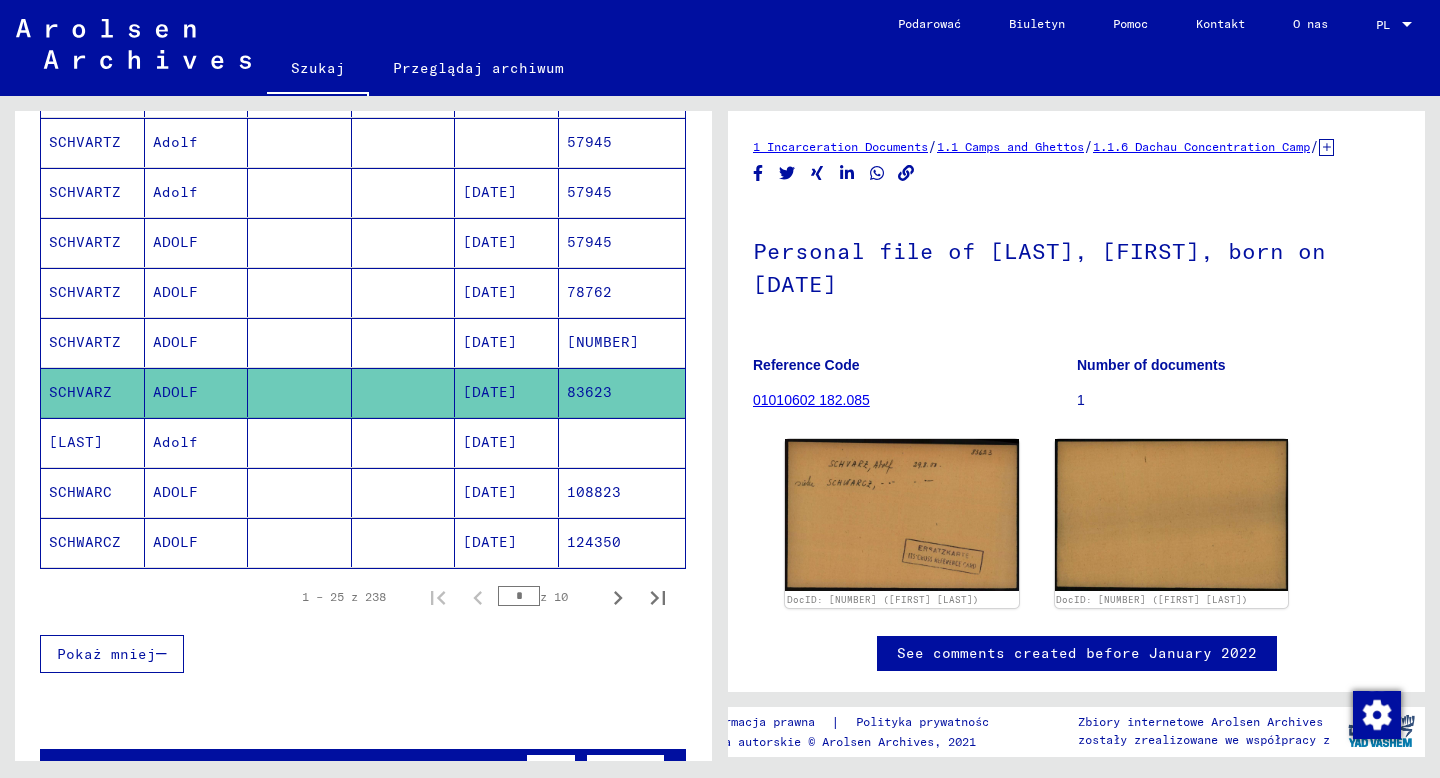 scroll, scrollTop: 1113, scrollLeft: 0, axis: vertical 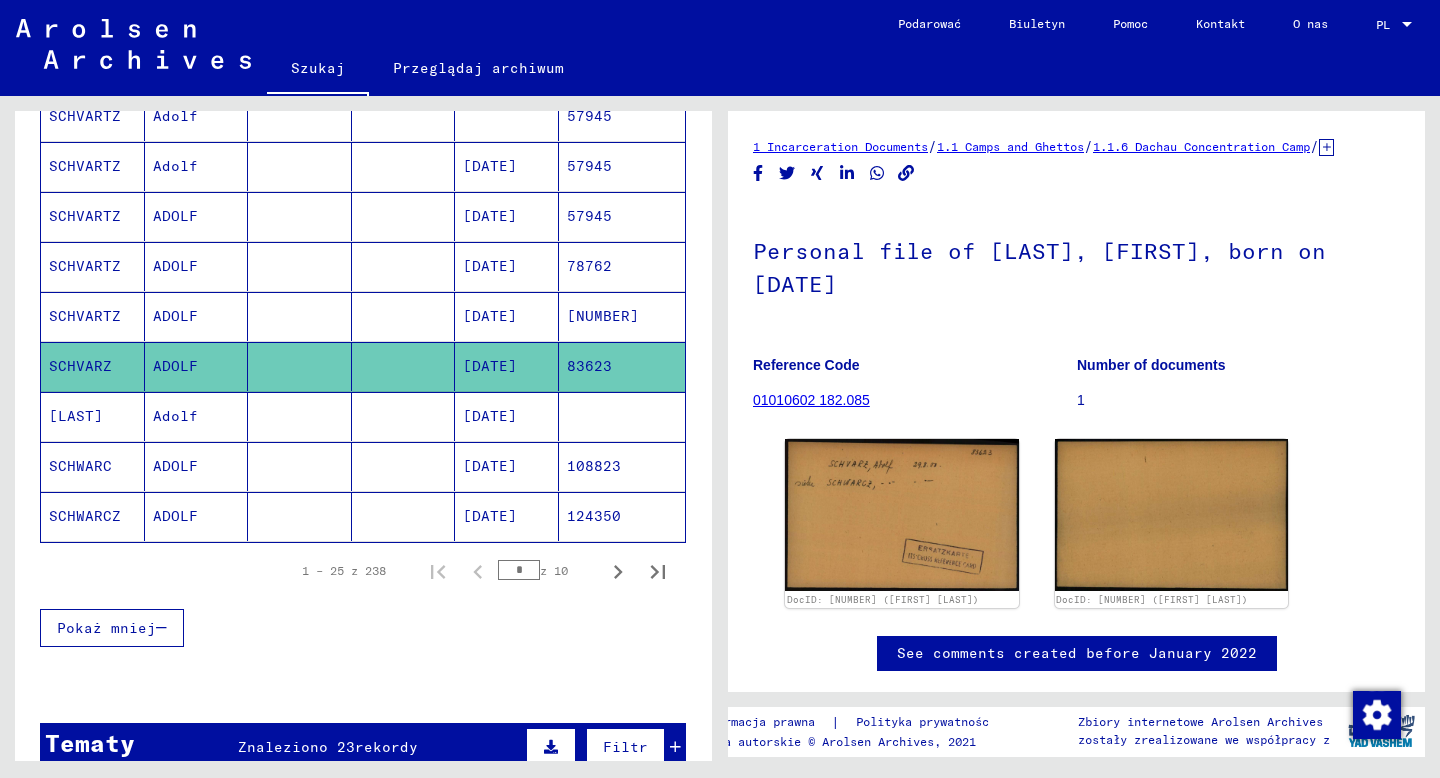 click on "01010602 182.085" 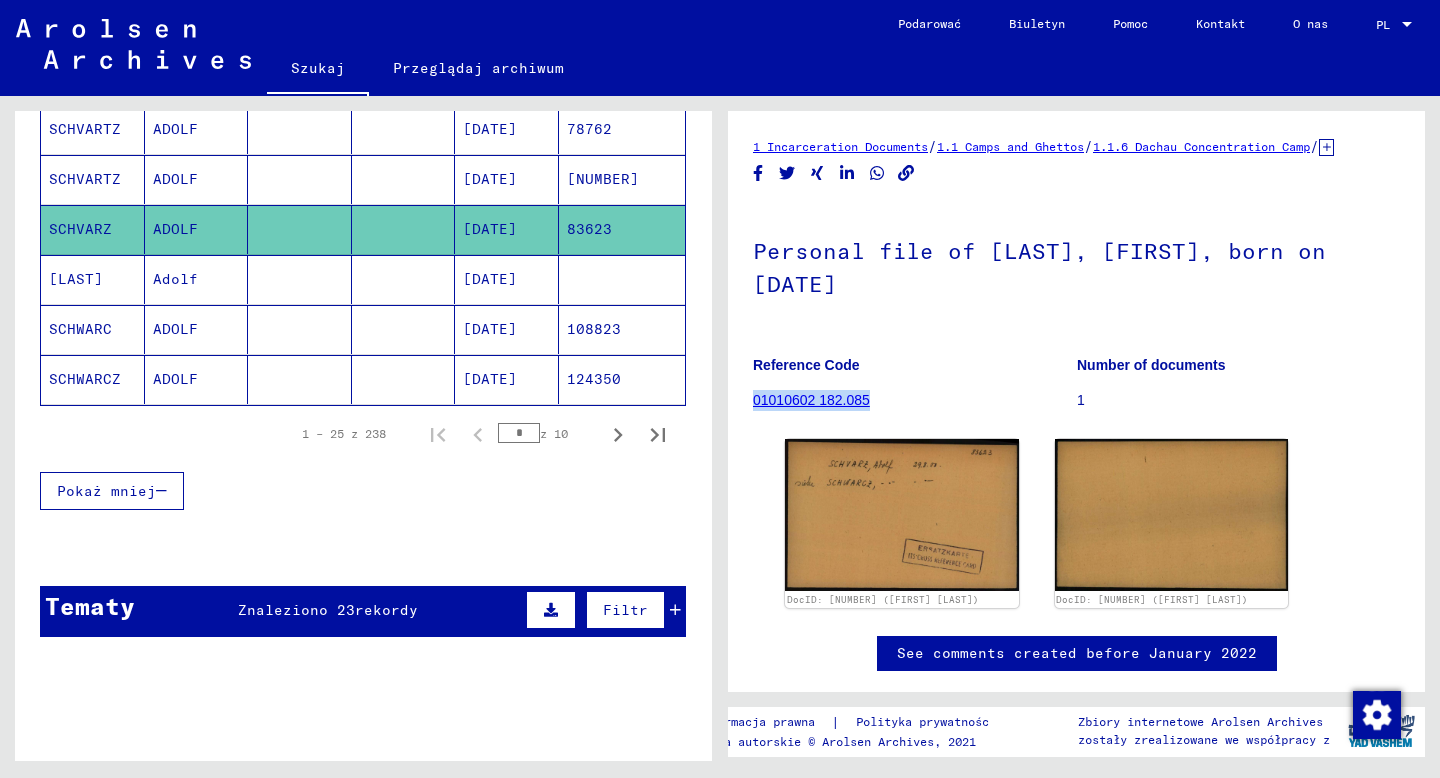 scroll, scrollTop: 1254, scrollLeft: 0, axis: vertical 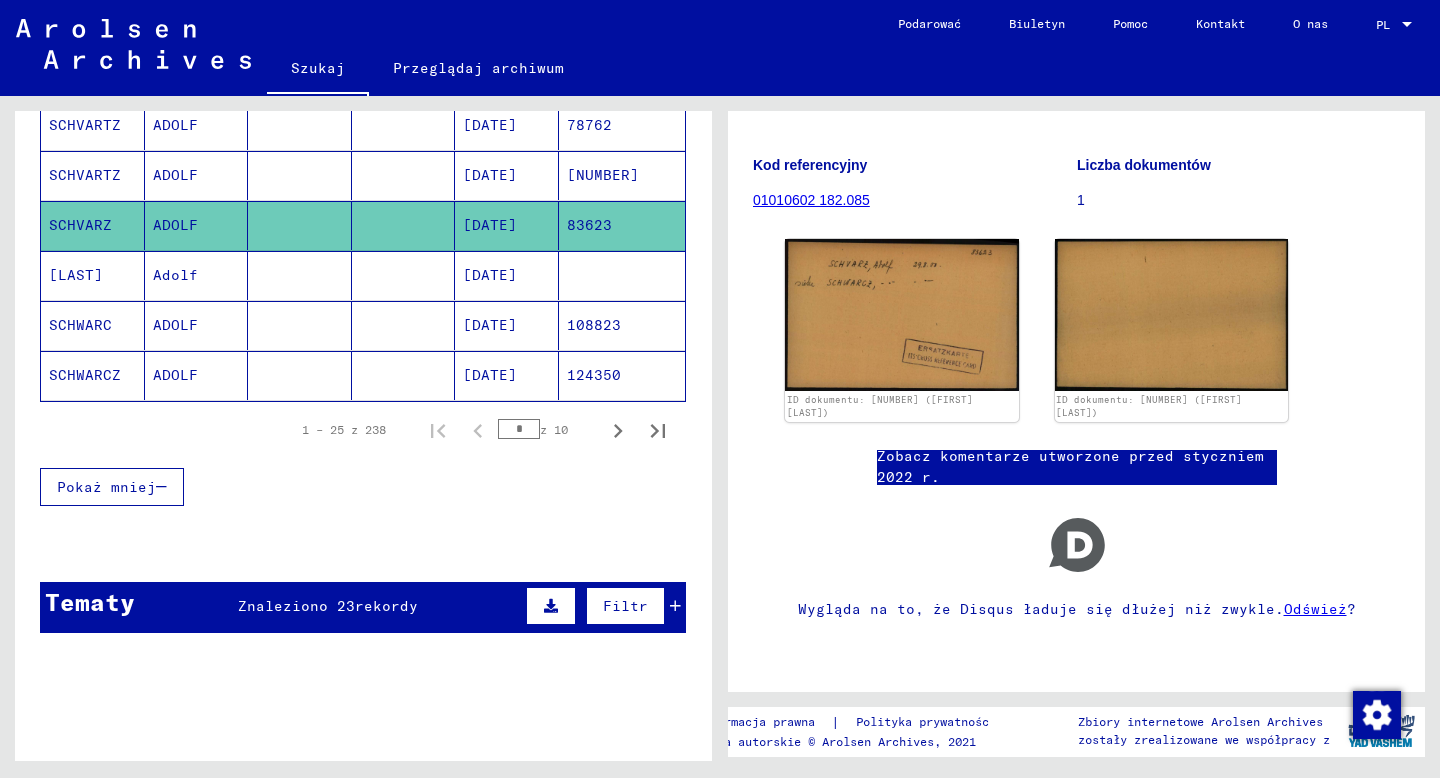 click on "SCHWARCZ" 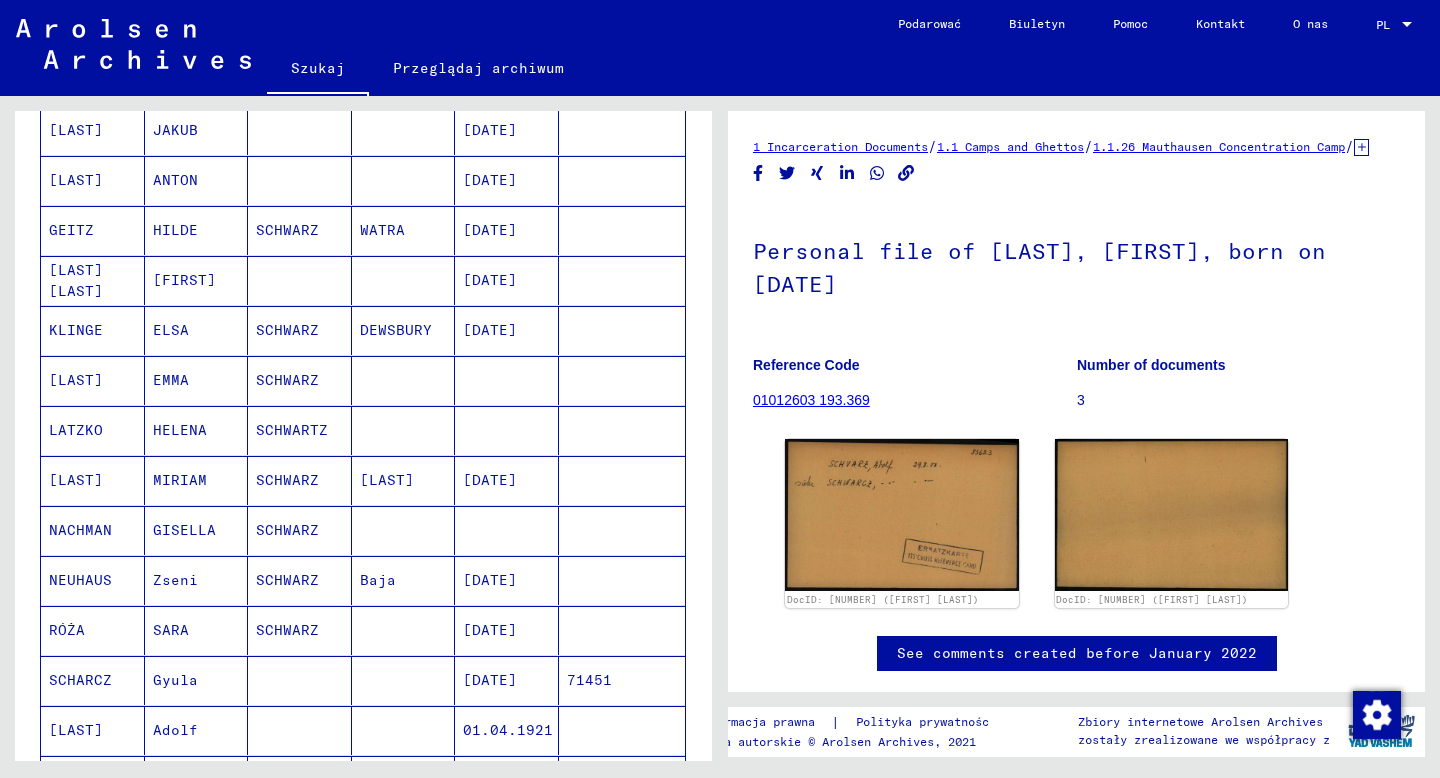 scroll, scrollTop: 1666, scrollLeft: 0, axis: vertical 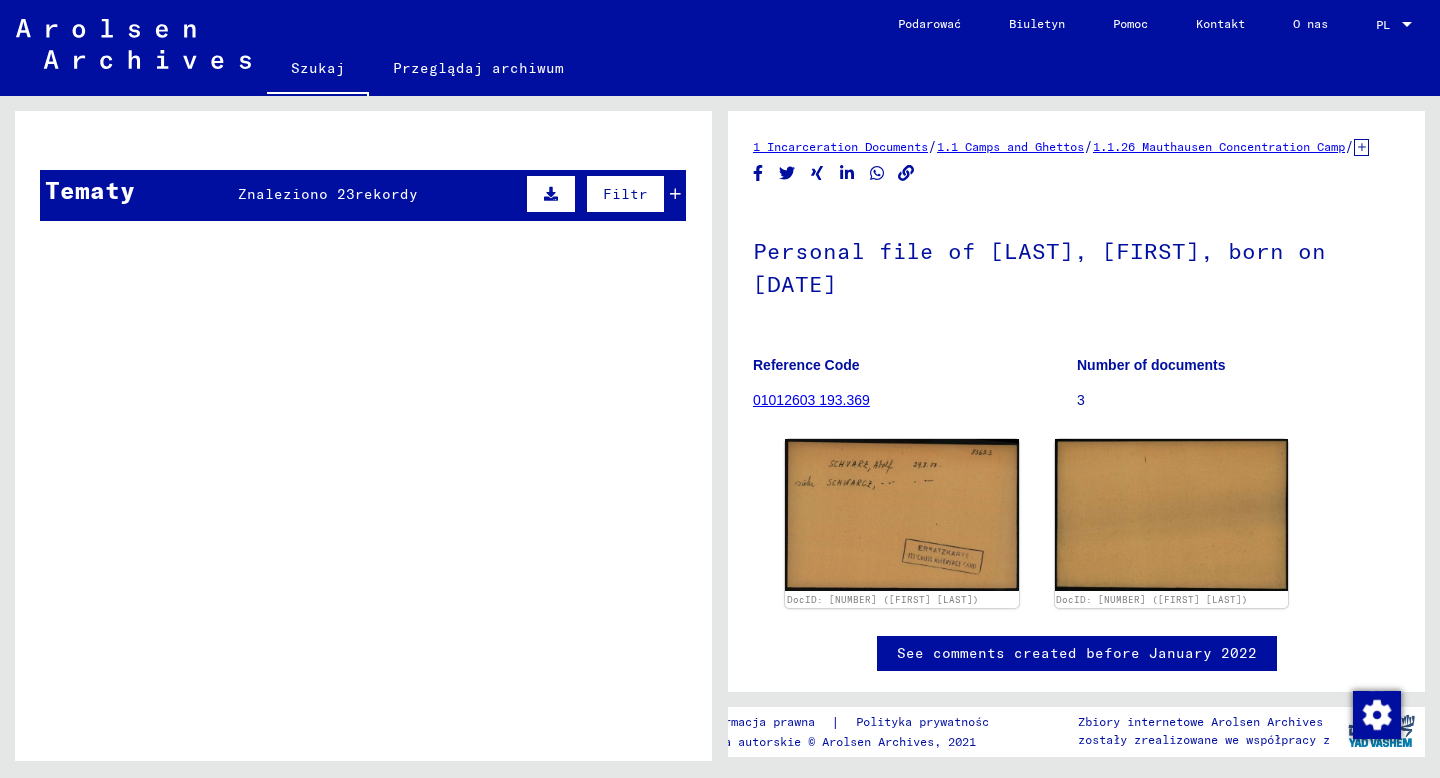 click on "rekordy" at bounding box center (386, 194) 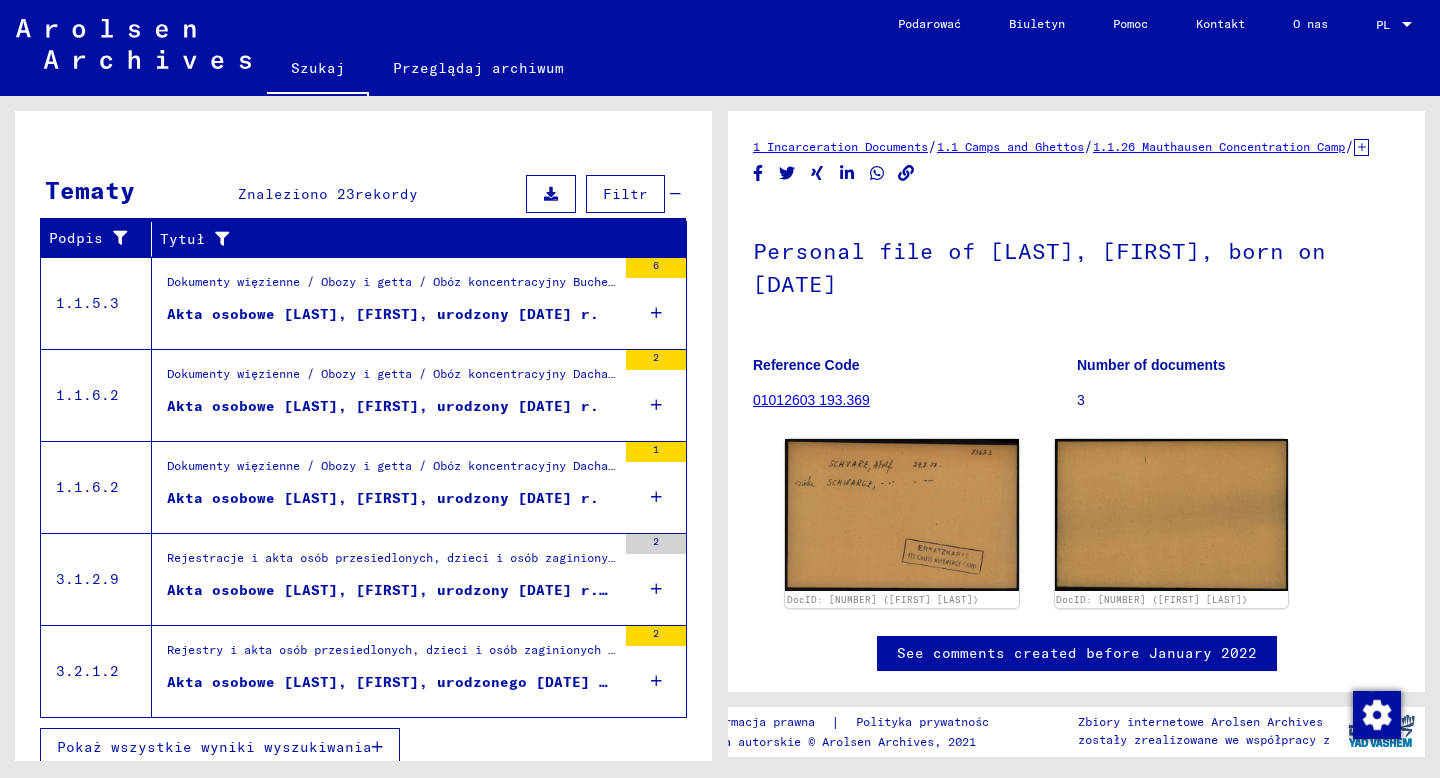 click on "Akta osobowe [LAST], [FIRST], urodzony [DATE] r." at bounding box center (383, 314) 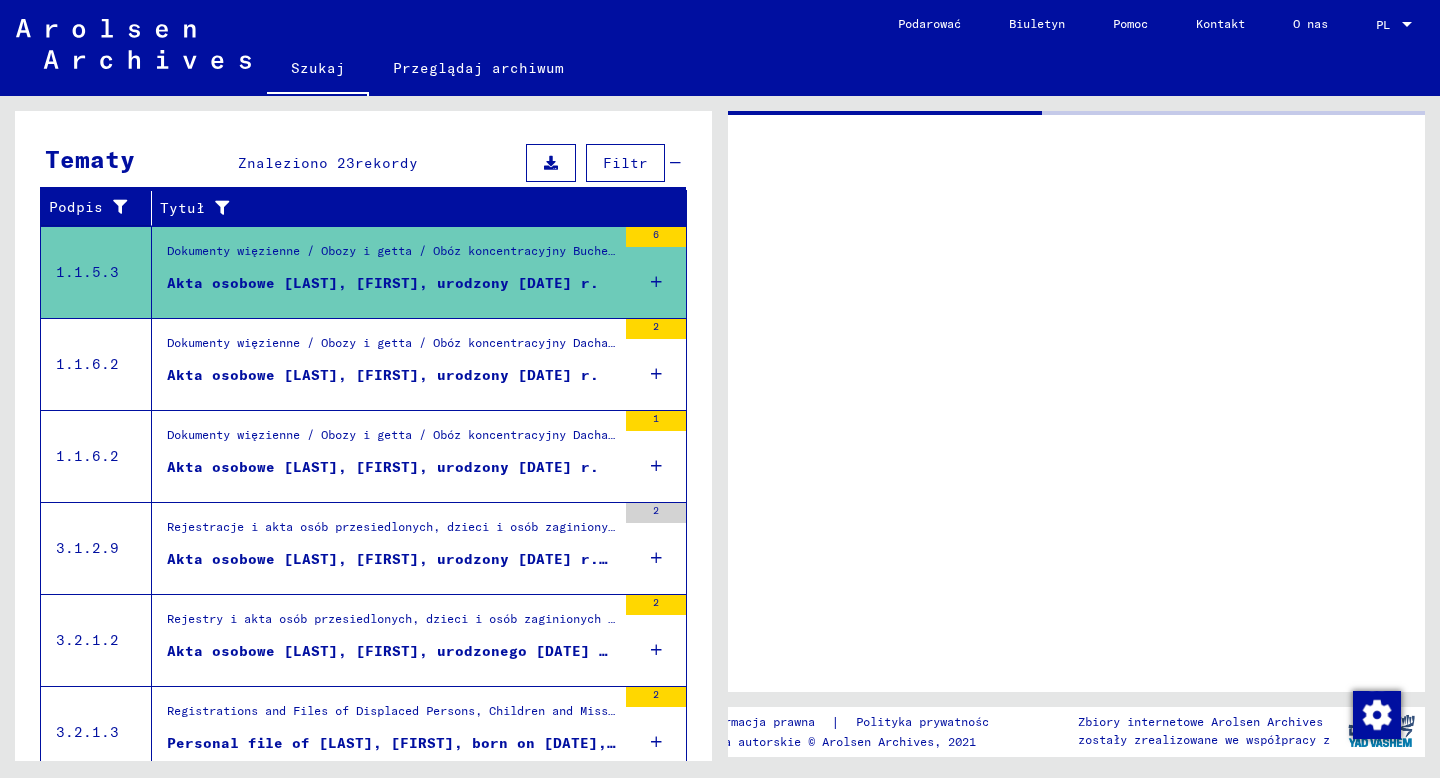 scroll, scrollTop: 271, scrollLeft: 0, axis: vertical 